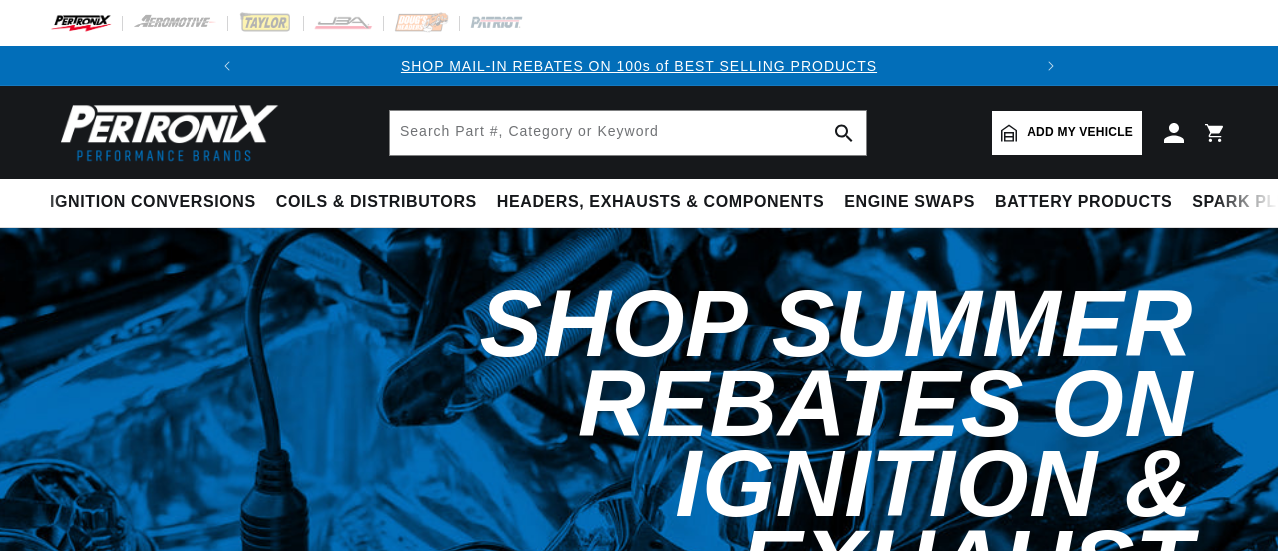 scroll, scrollTop: 0, scrollLeft: 0, axis: both 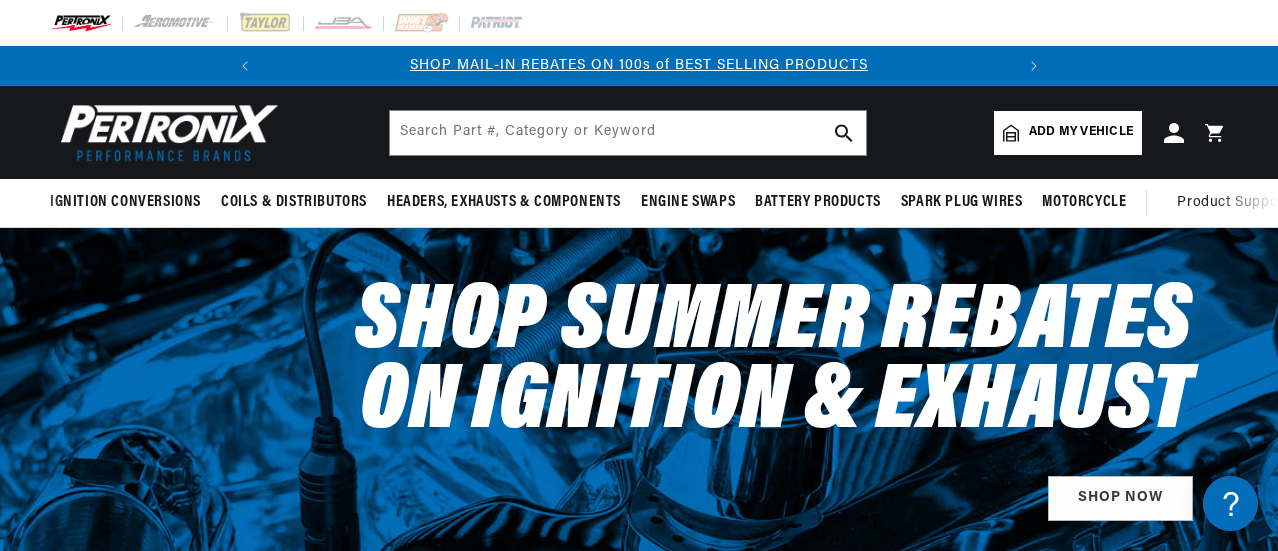 click on "Add my vehicle" at bounding box center [1081, 132] 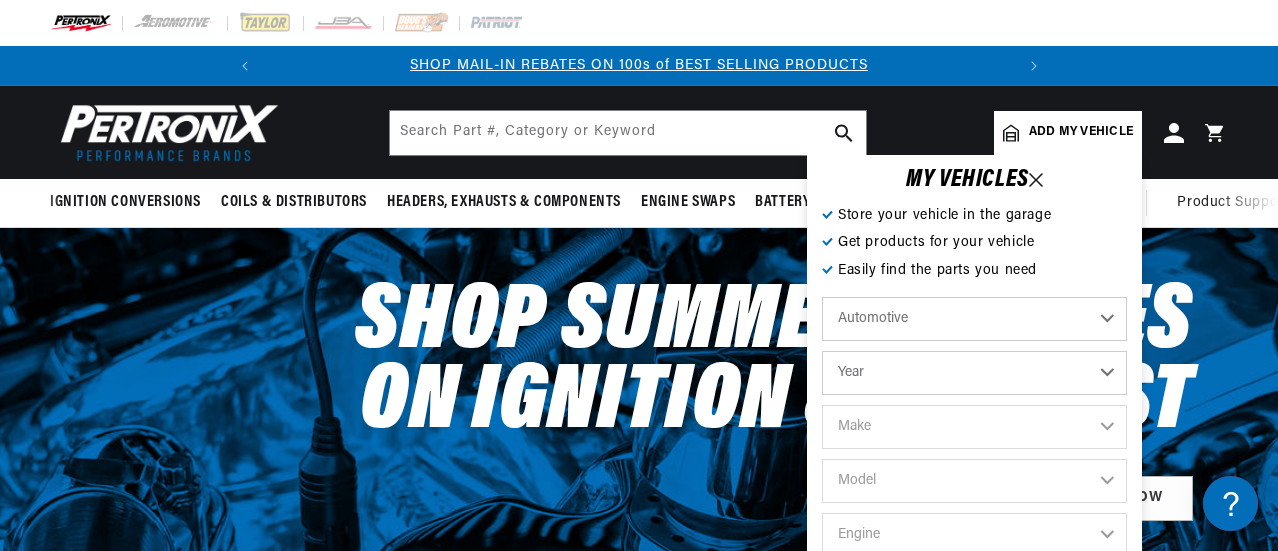 click on "Automotive
Agricultural
Industrial
Marine
Motorcycle" at bounding box center [974, 319] 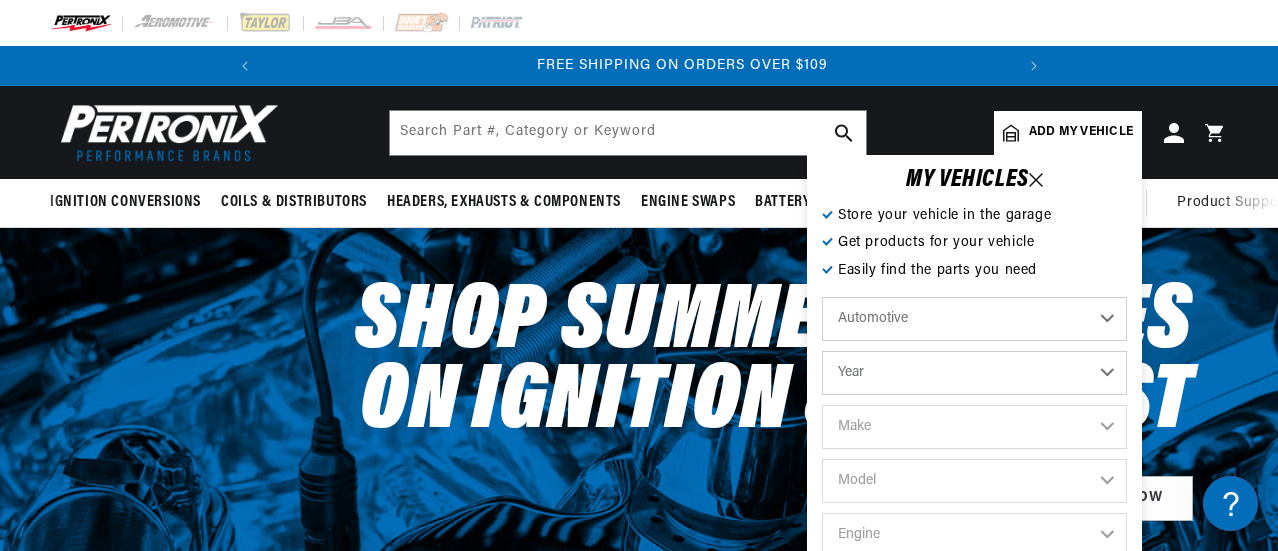 scroll, scrollTop: 0, scrollLeft: 746, axis: horizontal 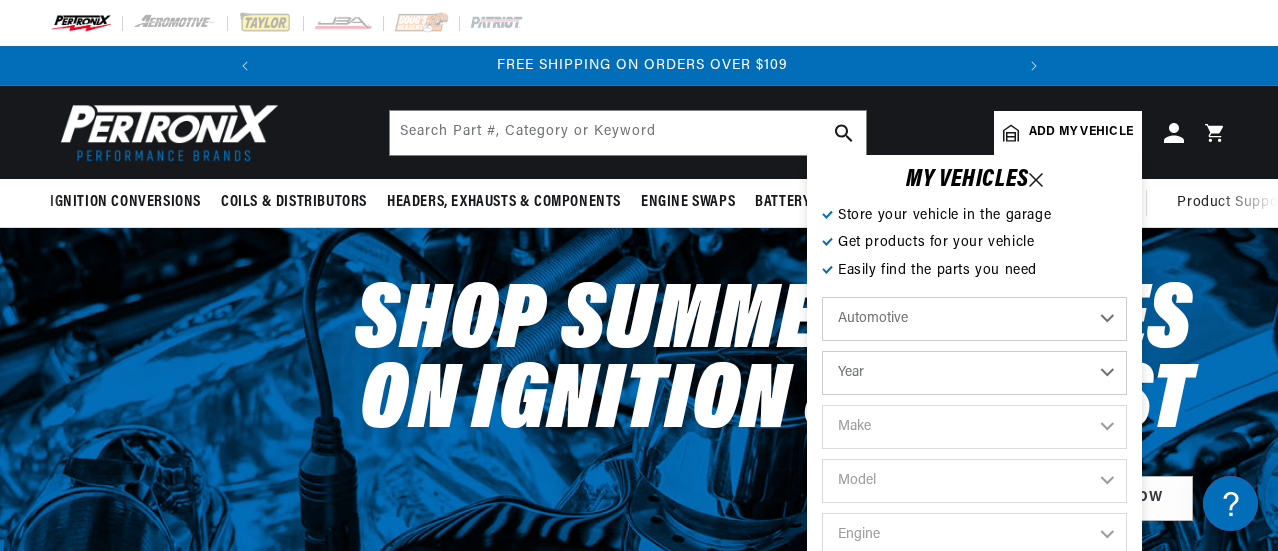 click on "Automotive
Agricultural
Industrial
Marine
Motorcycle" at bounding box center [974, 319] 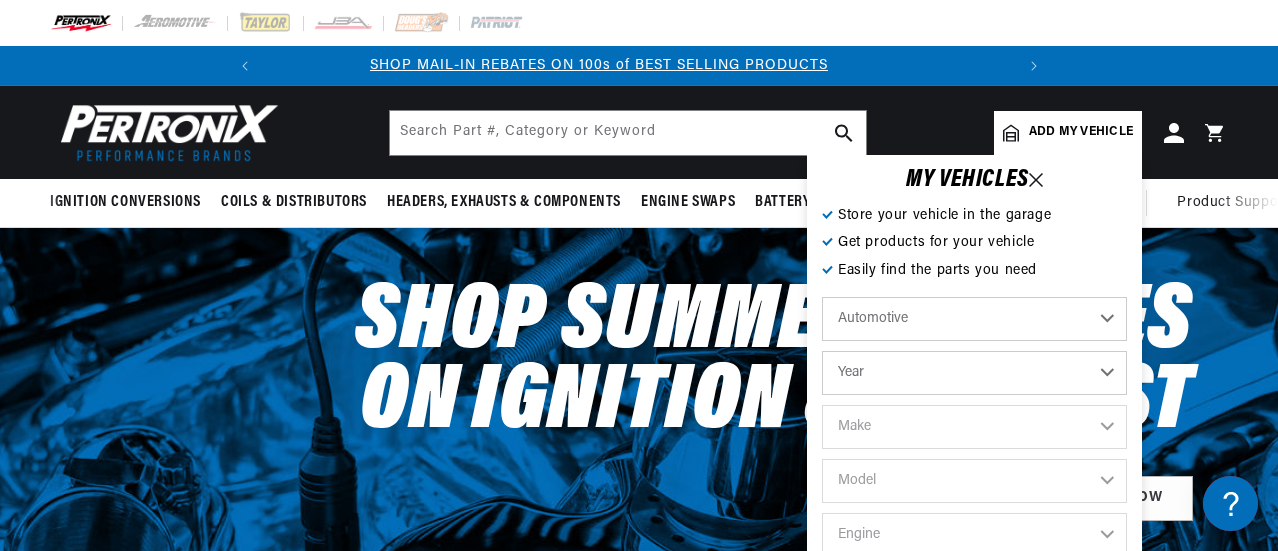 scroll, scrollTop: 0, scrollLeft: 0, axis: both 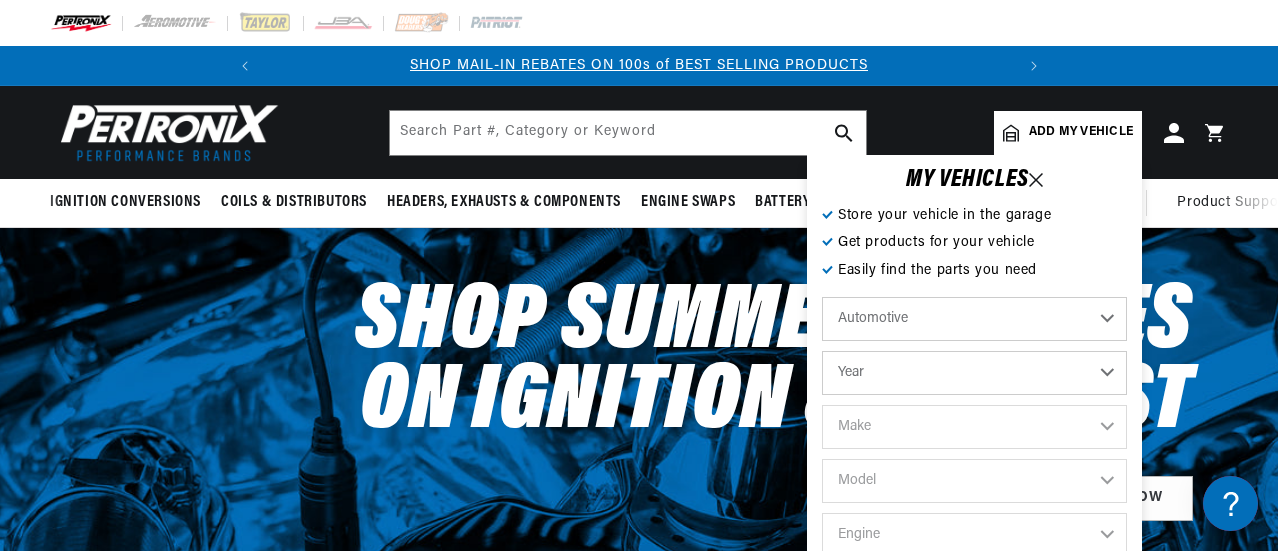 select on "1967" 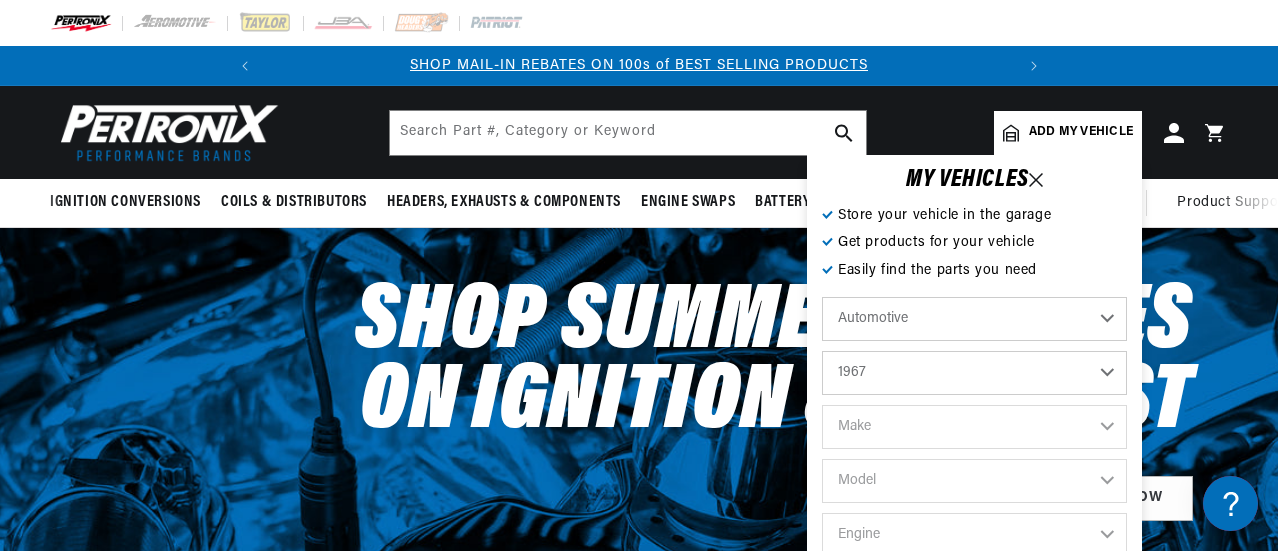 click on "Year
2022
2021
2020
2019
2018
2017
2016
2015
2014
2013
2012
2011
2010
2009
2008
2007
2006
2005
2004
2003
2002
2001
2000
1999
1998
1997
1996
1995
1994
1993
1992
1991
1990
1989
1988
1987
1986 1985" at bounding box center [974, 373] 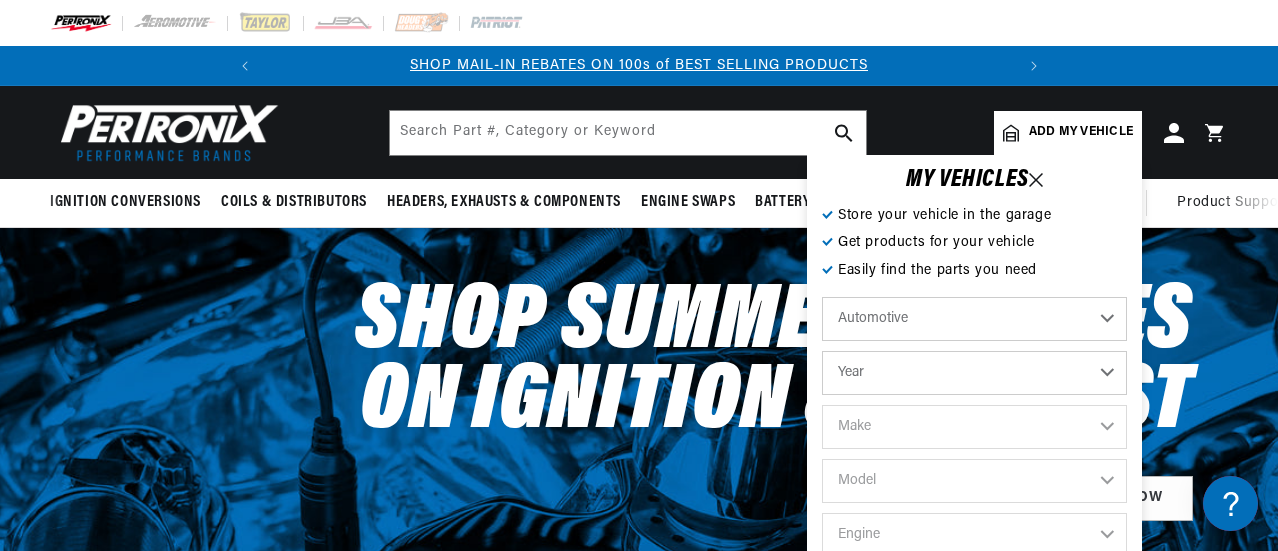 select on "1967" 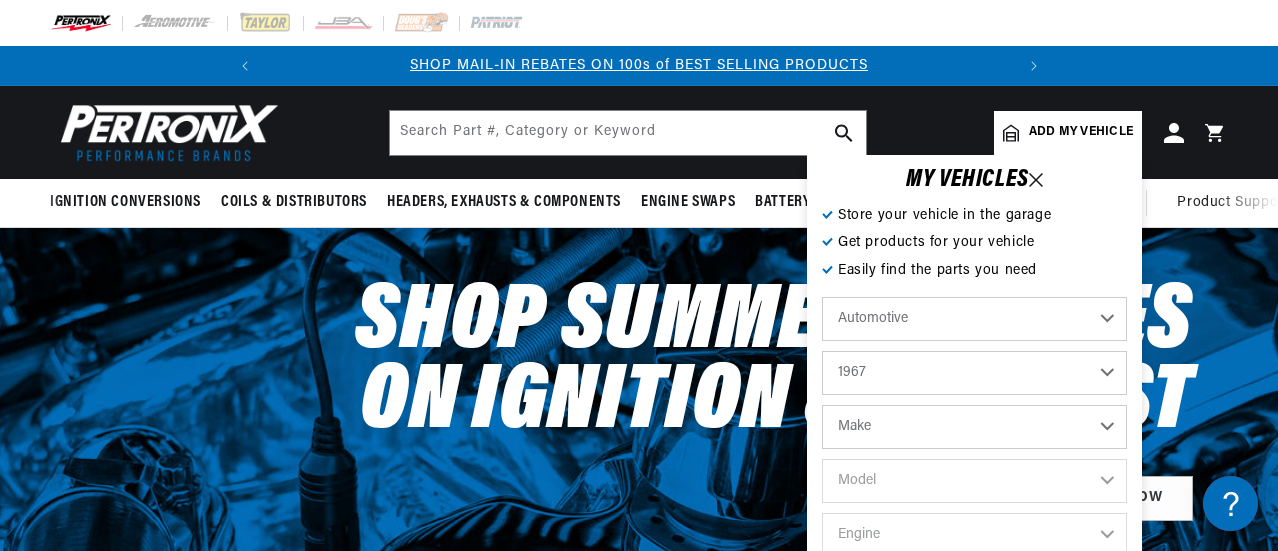 click on "2022
2021
2020
2019
2018
2017
2016
2015
2014
2013
2012
2011
2010
2009
2008
2007
2006
2005
2004
2003
2002
2001
2000
1999
1998
1997
1996
1995
1994
1993
1992
1991
1990
1989
1988
1987
1986
1985 1984" at bounding box center [974, 373] 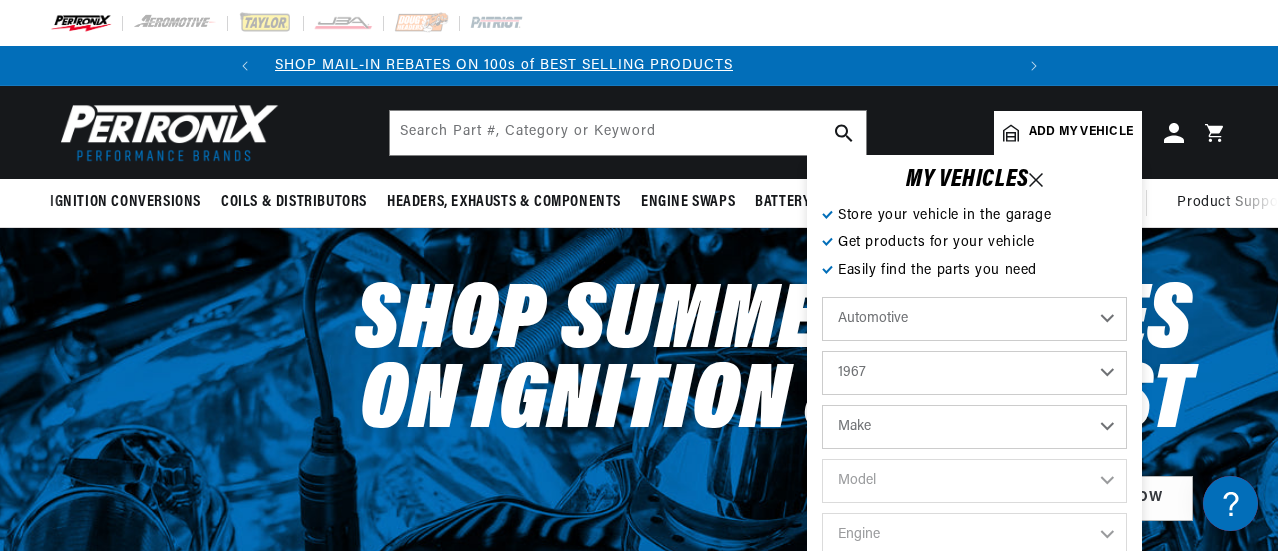 click on "Make
Alfa Romeo
American Motors
Aston Martin
Austin
Austin Healey
Avanti
Bentley
Buick
Cadillac
Checker
Chevrolet
Chrysler
Dodge
Ferrari
Fiat
Ford
Ford (Europe)
GMC
Gordon-Keeble
IHC Truck
International
Jaguar
Jeep
Lamborghini
Lancia
Lincoln
Lotus
Maserati
Mercedes-Benz
Mercury
MG
Military Vehicles Morris" at bounding box center [974, 427] 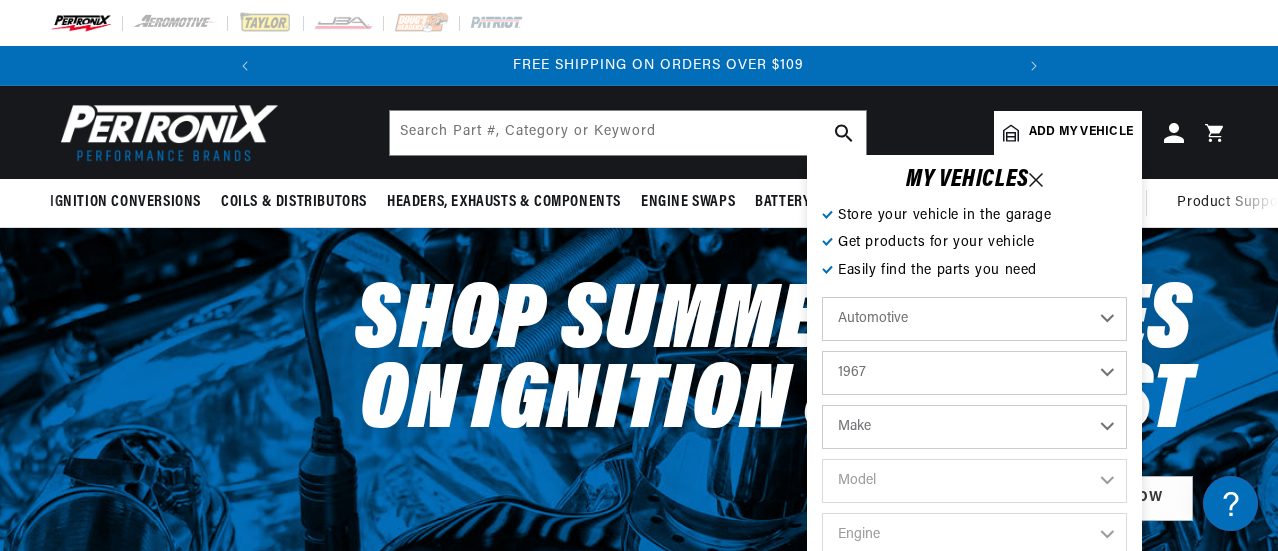 scroll, scrollTop: 0, scrollLeft: 746, axis: horizontal 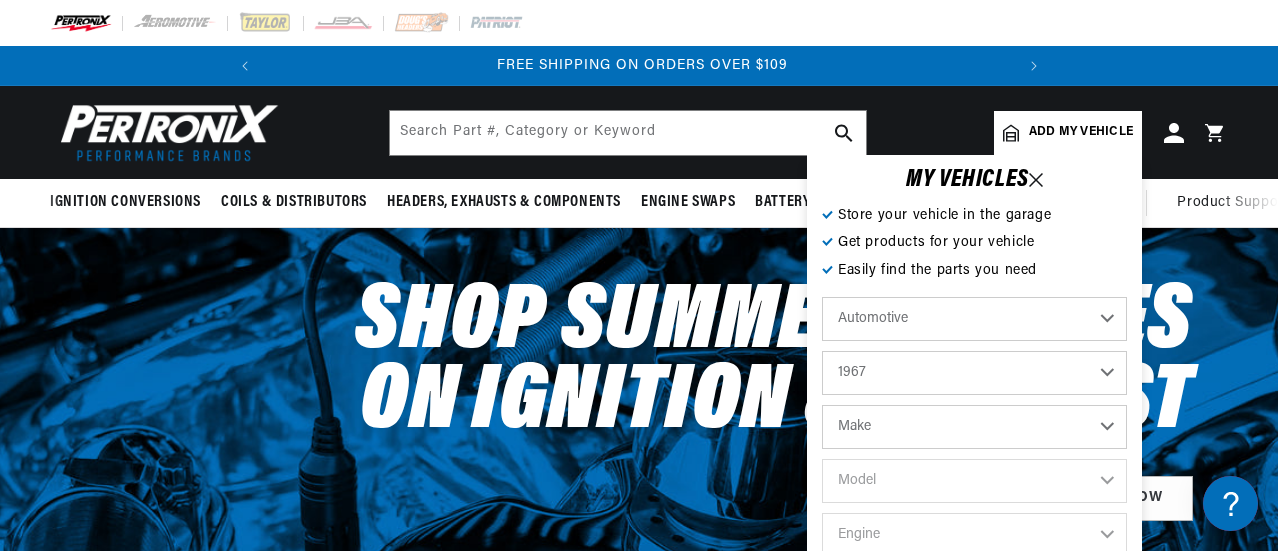 select on "Ford" 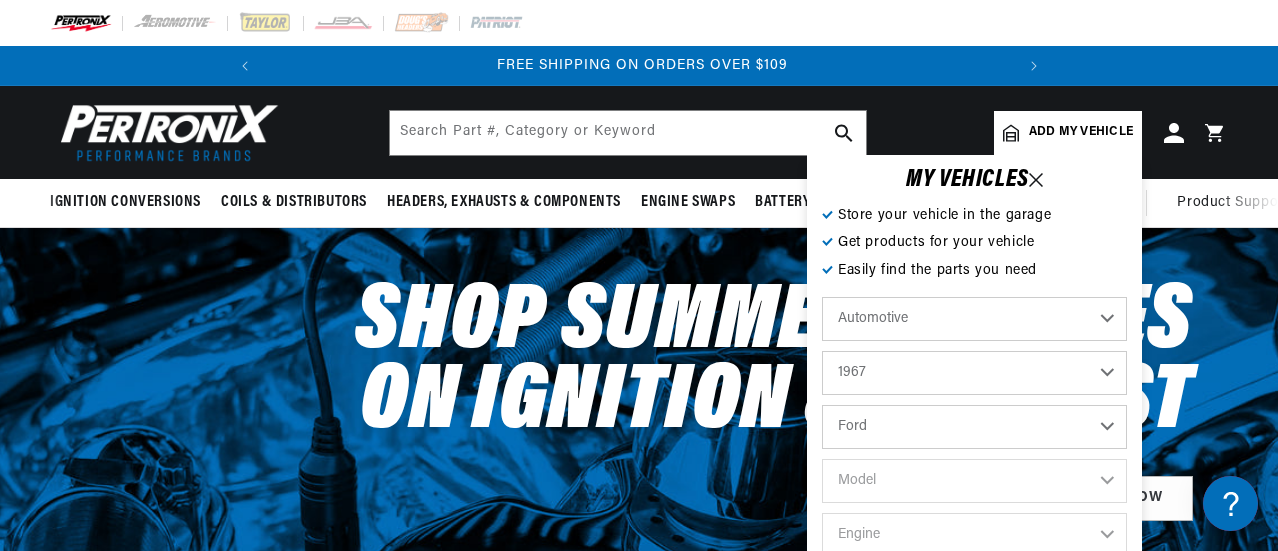 click on "Make
Alfa Romeo
American Motors
Aston Martin
Austin
Austin Healey
Avanti
Bentley
Buick
Cadillac
Checker
Chevrolet
Chrysler
Dodge
Ferrari
Fiat
Ford
Ford (Europe)
GMC
Gordon-Keeble
IHC Truck
International
Jaguar
Jeep
Lamborghini
Lancia
Lincoln
Lotus
Maserati
Mercedes-Benz
Mercury
MG
Military Vehicles Morris" at bounding box center (974, 427) 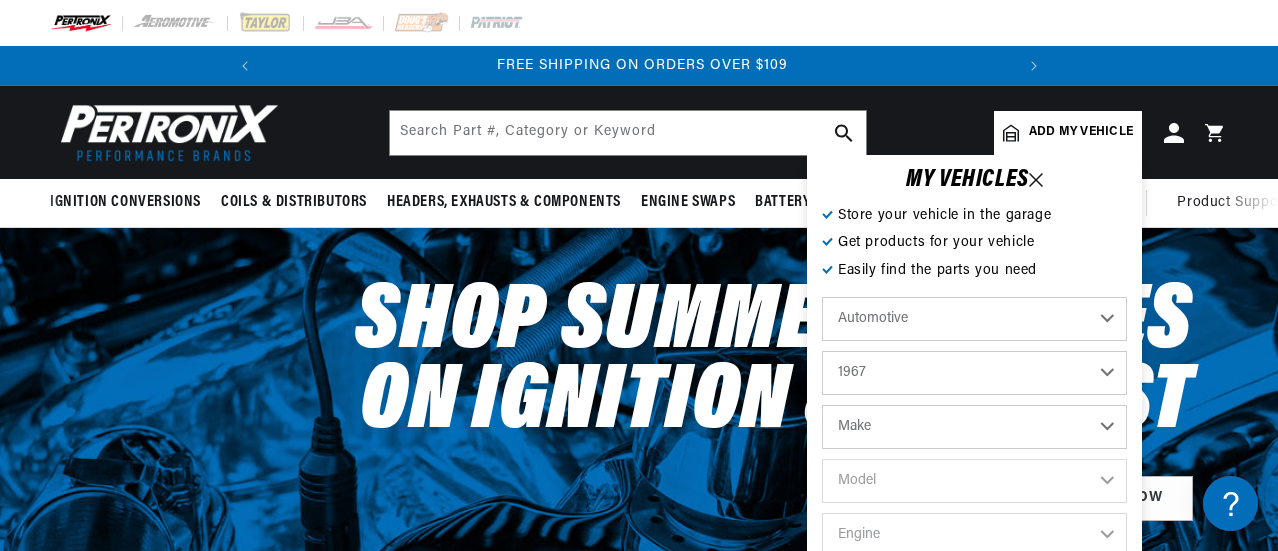 select on "Ford" 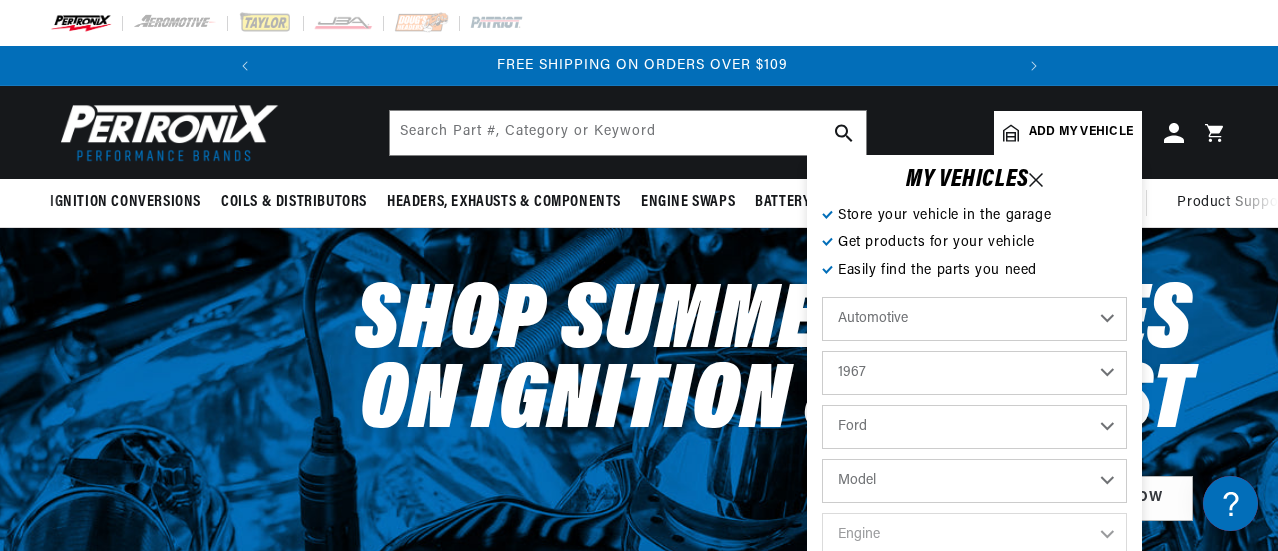 click on "Model
Bronco
Club Wagon
Country Sedan
Country Squire
Custom
Custom 500
Econoline
F-100
F-250
F-350
Fairlane
Falcon
Galaxie
Galaxie 500
GT40
LTD
Mustang
P-100
Ranch Wagon
Ranchero
Thunderbird" at bounding box center (974, 481) 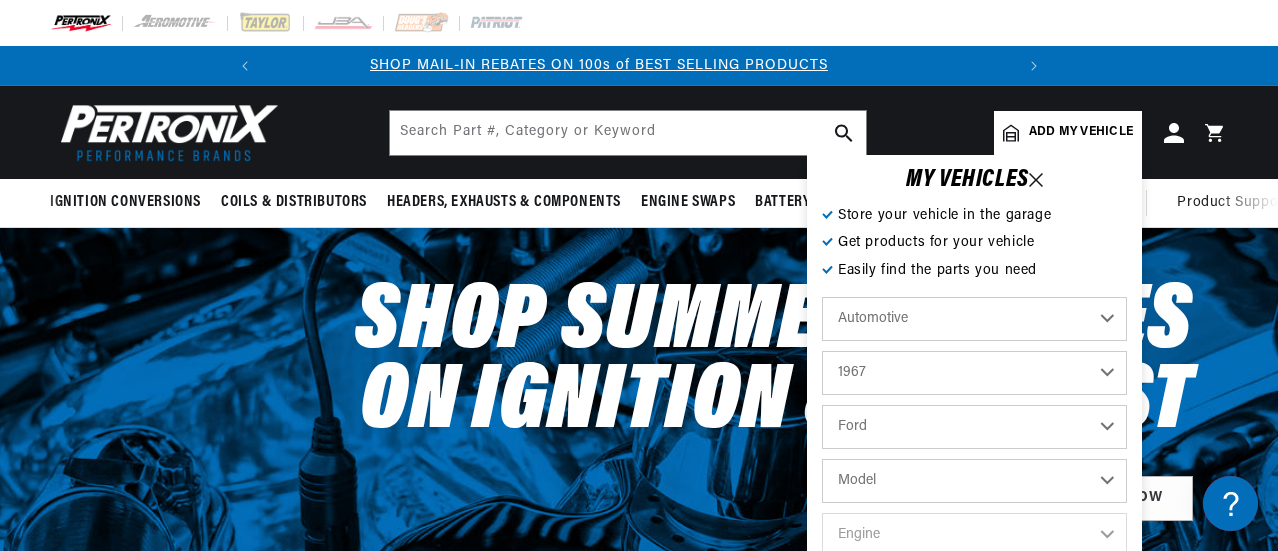 scroll, scrollTop: 0, scrollLeft: 0, axis: both 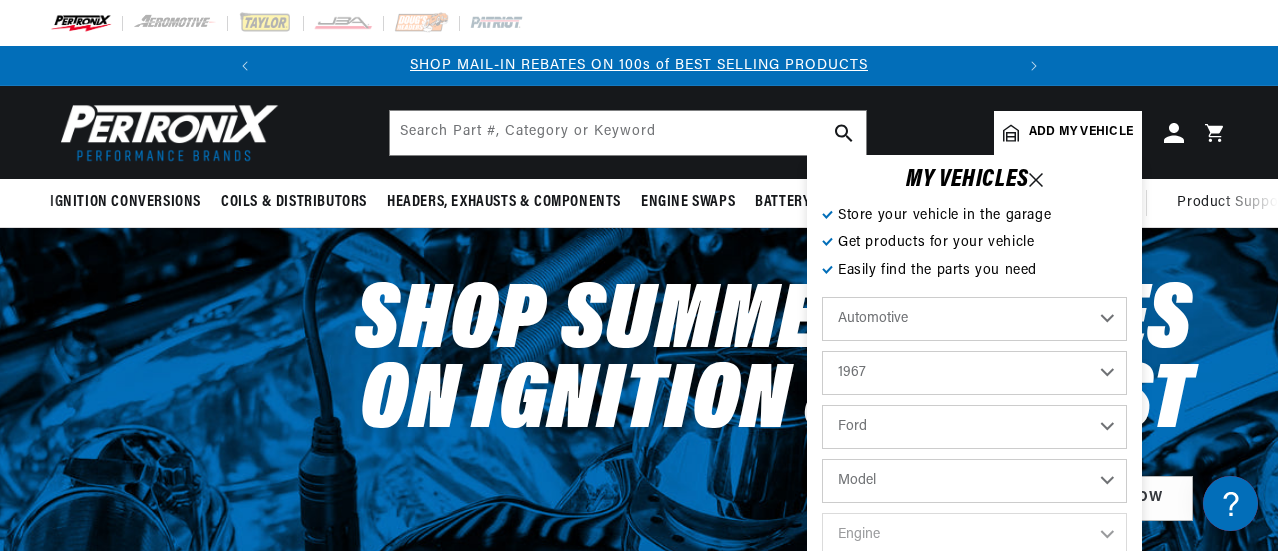 select on "Econoline" 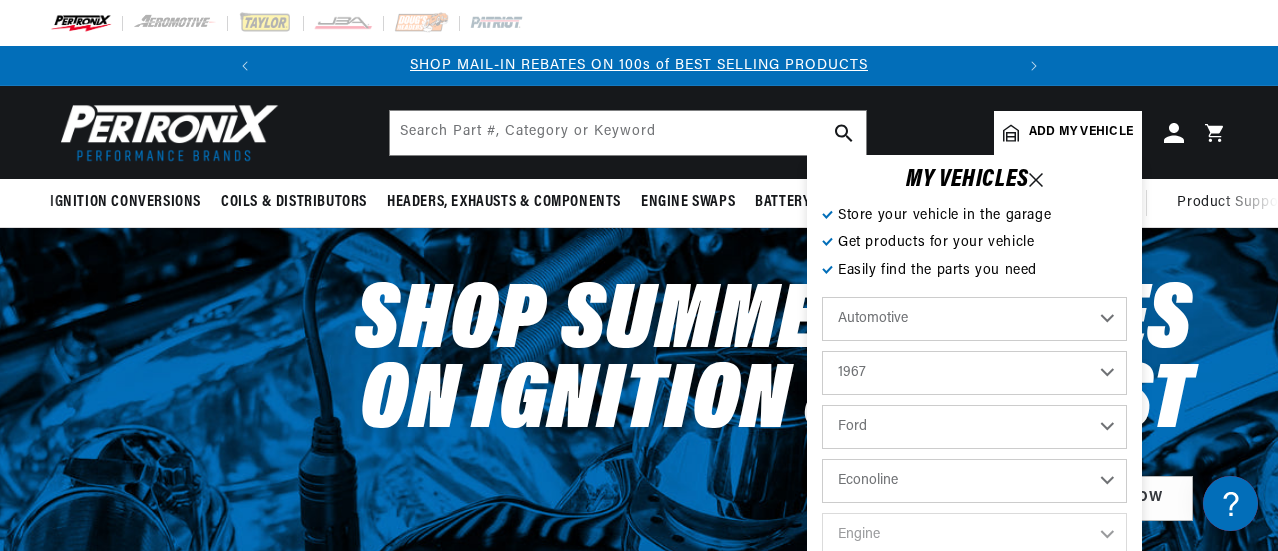 click on "Model
Bronco
Club Wagon
Country Sedan
Country Squire
Custom
Custom 500
Econoline
F-100
F-250
F-350
Fairlane
Falcon
Galaxie
Galaxie 500
GT40
LTD
Mustang
P-100
Ranch Wagon
Ranchero
Thunderbird" at bounding box center (974, 481) 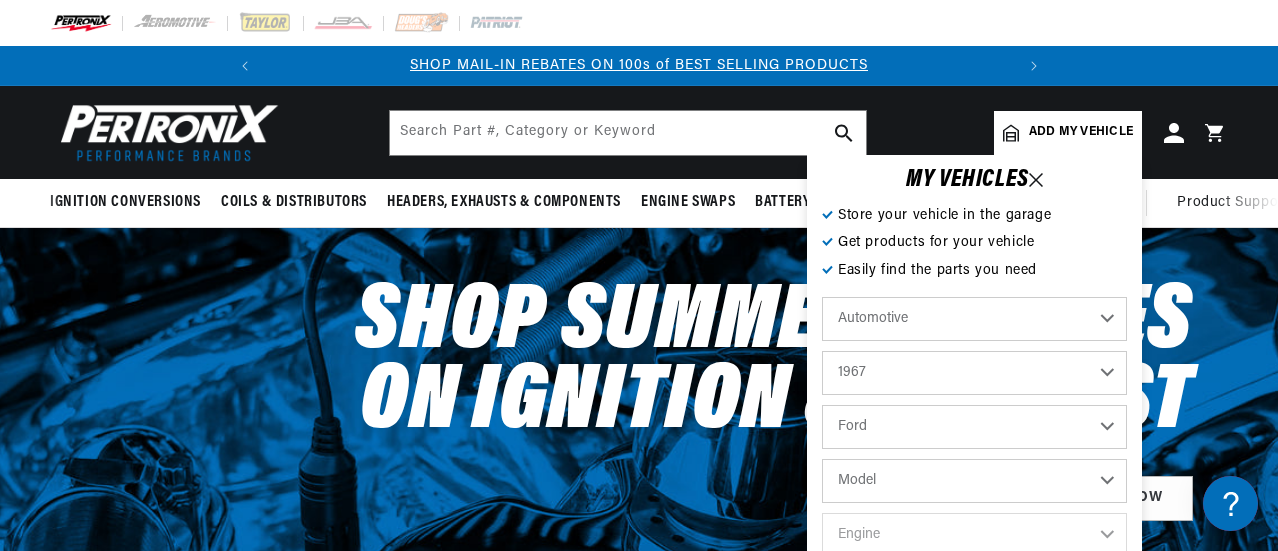 select on "Econoline" 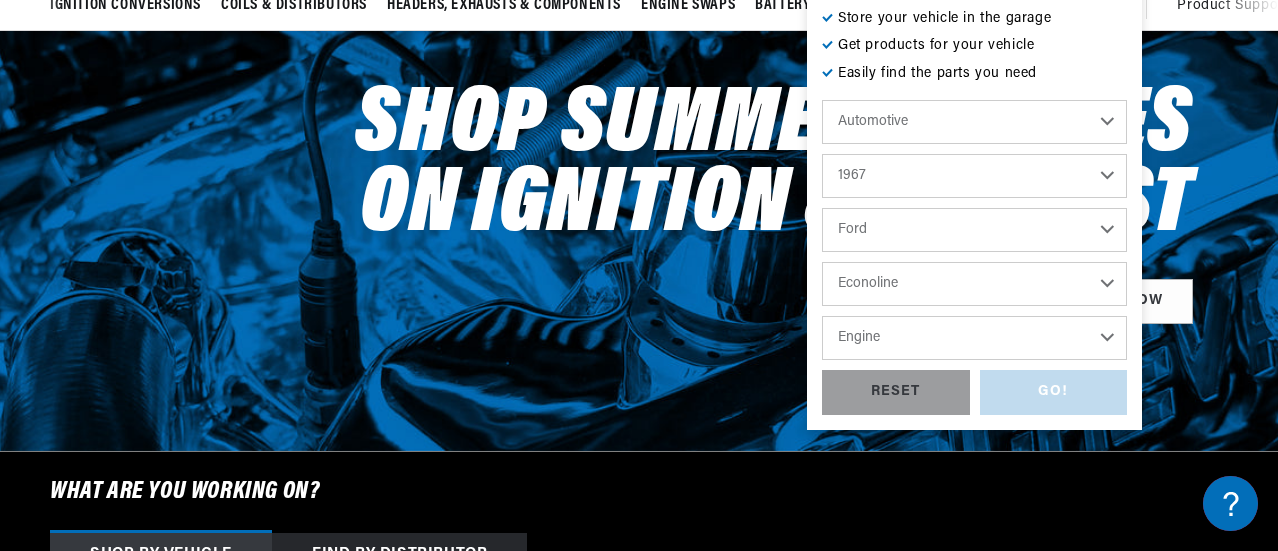scroll, scrollTop: 200, scrollLeft: 0, axis: vertical 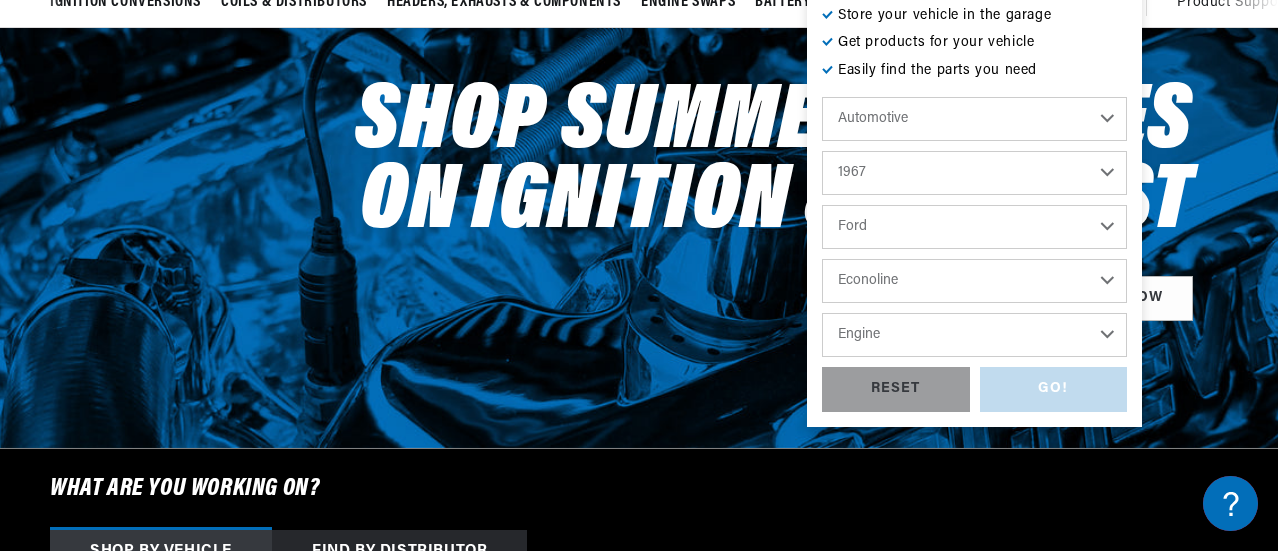 click on "Engine
2.4L
170cid / 2.8L" at bounding box center [974, 335] 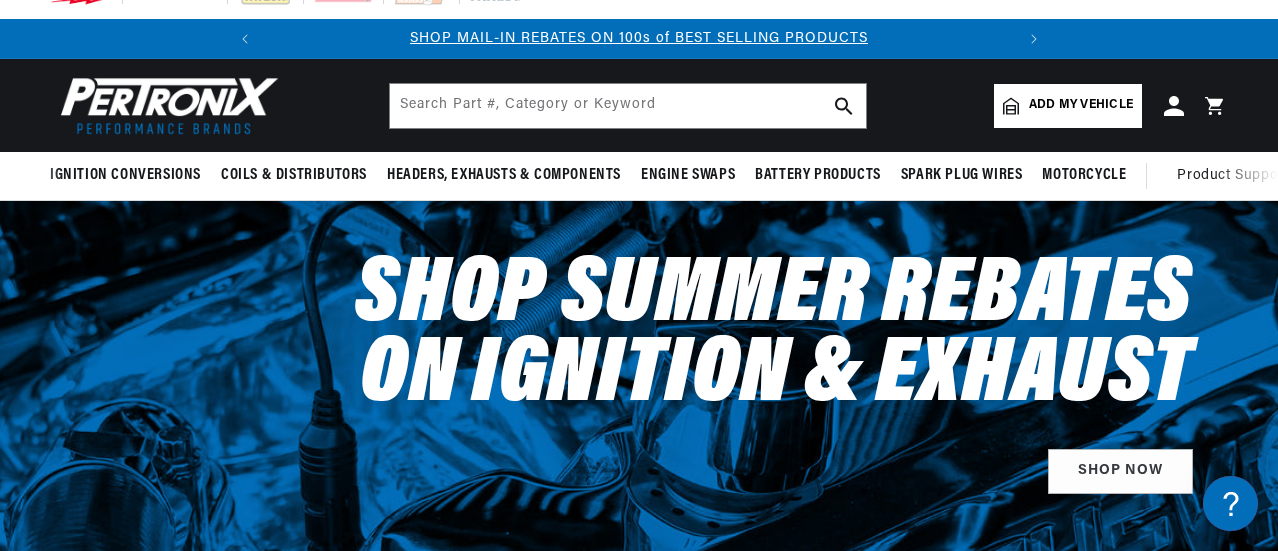 scroll, scrollTop: 0, scrollLeft: 0, axis: both 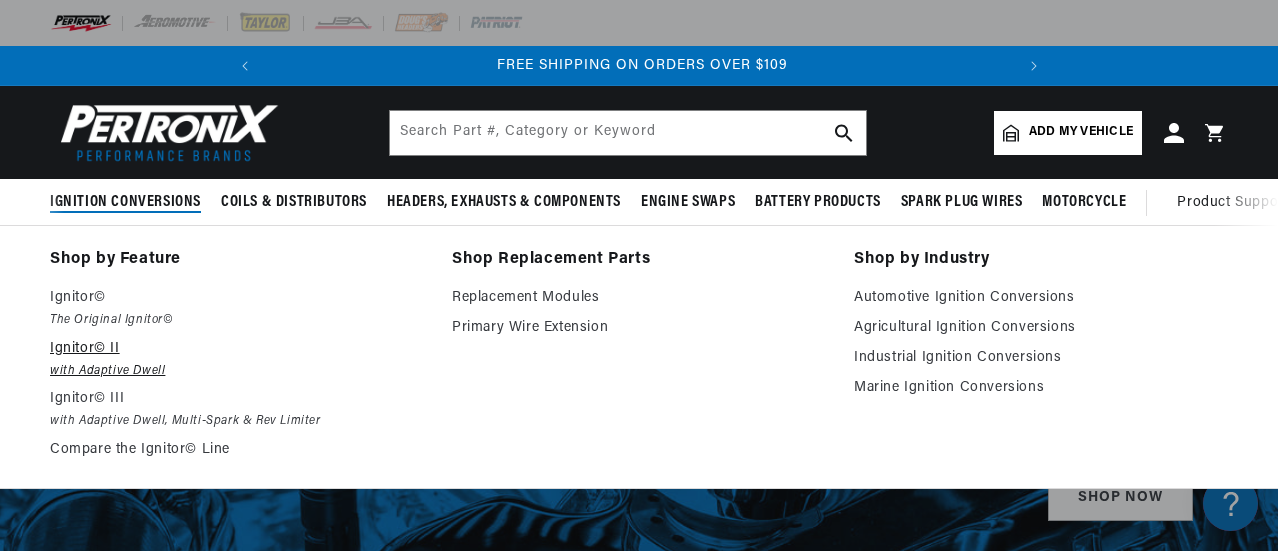 click on "Ignitor© II" at bounding box center (237, 349) 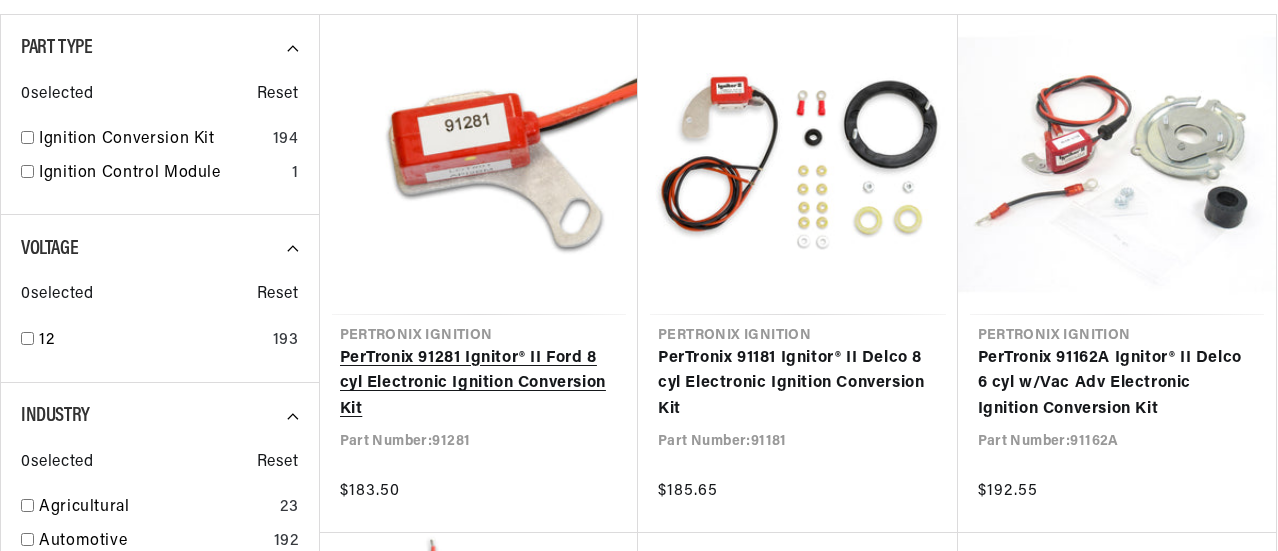 scroll, scrollTop: 600, scrollLeft: 0, axis: vertical 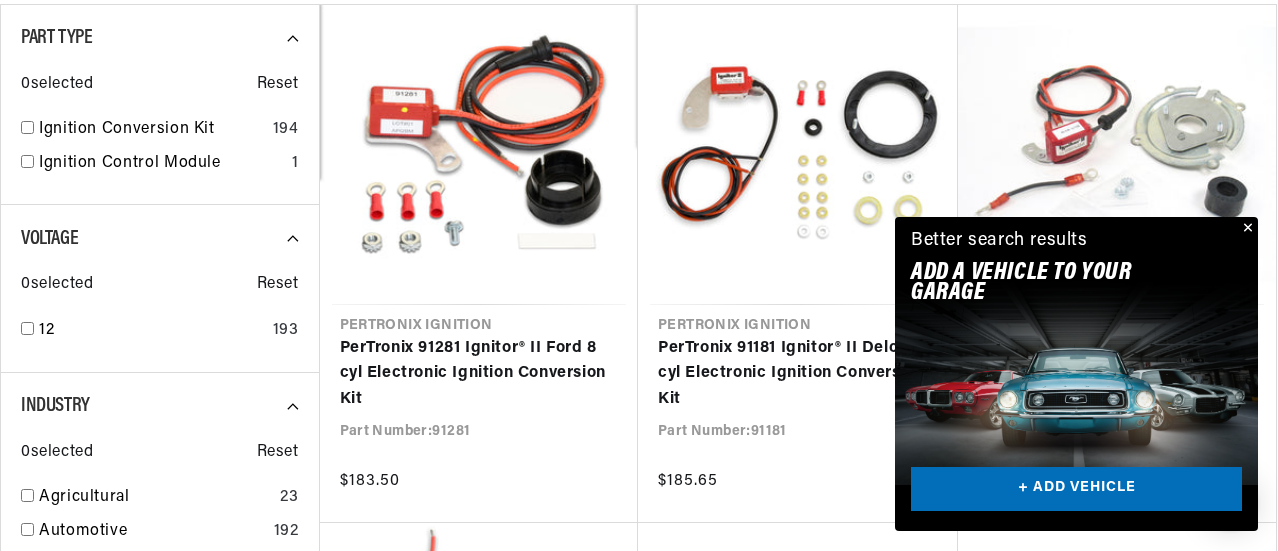click at bounding box center (1246, 229) 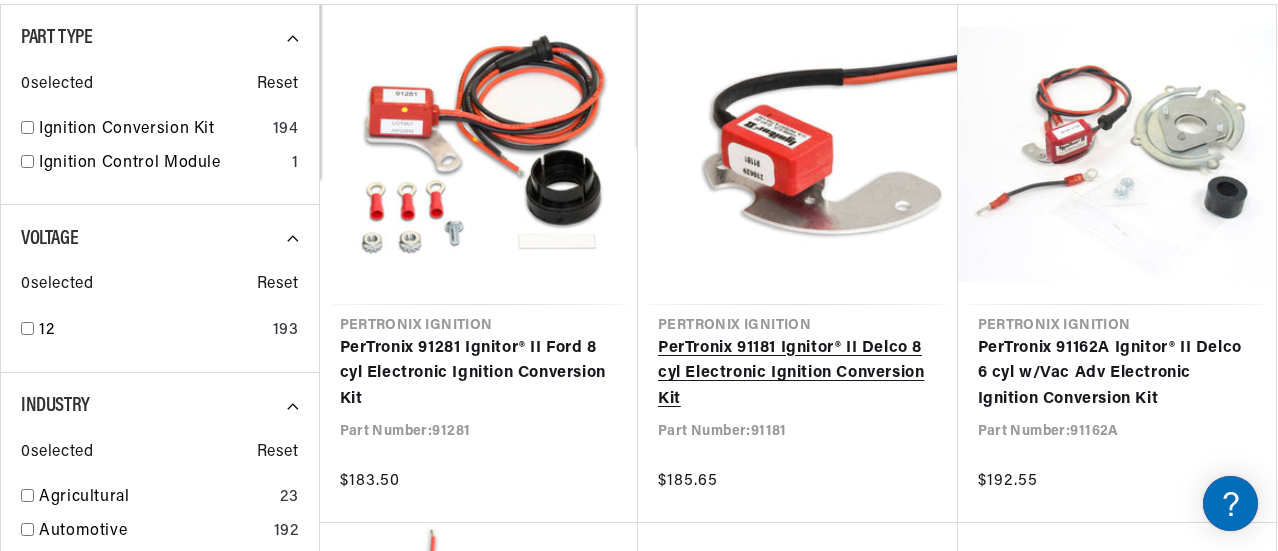 scroll, scrollTop: 0, scrollLeft: 746, axis: horizontal 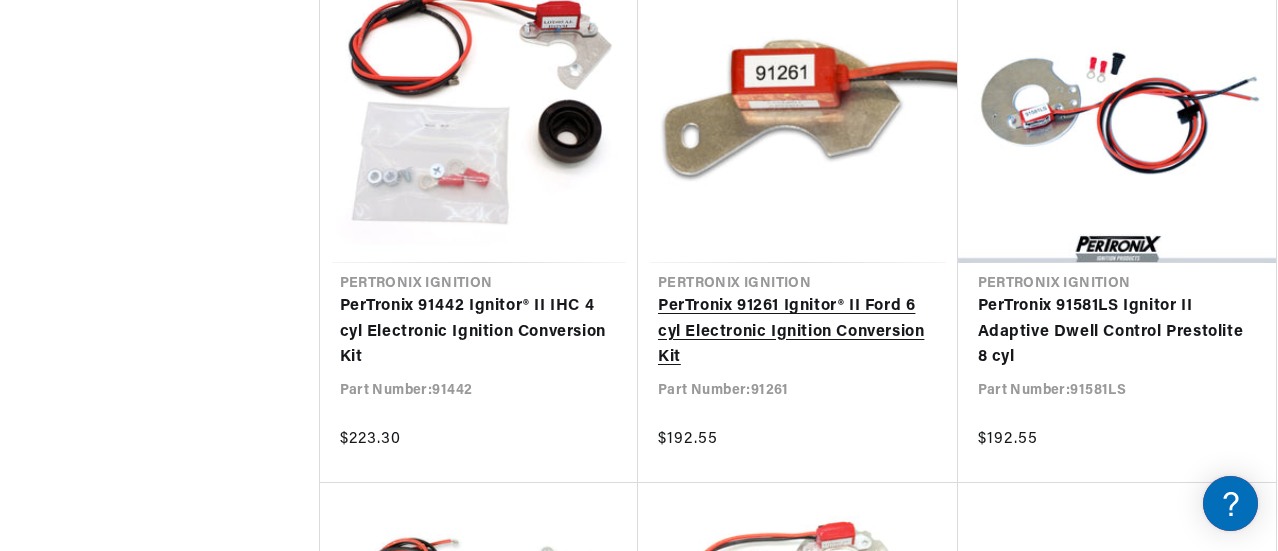 click on "PerTronix 91261 Ignitor® II Ford 6 cyl Electronic Ignition Conversion Kit" at bounding box center (798, 332) 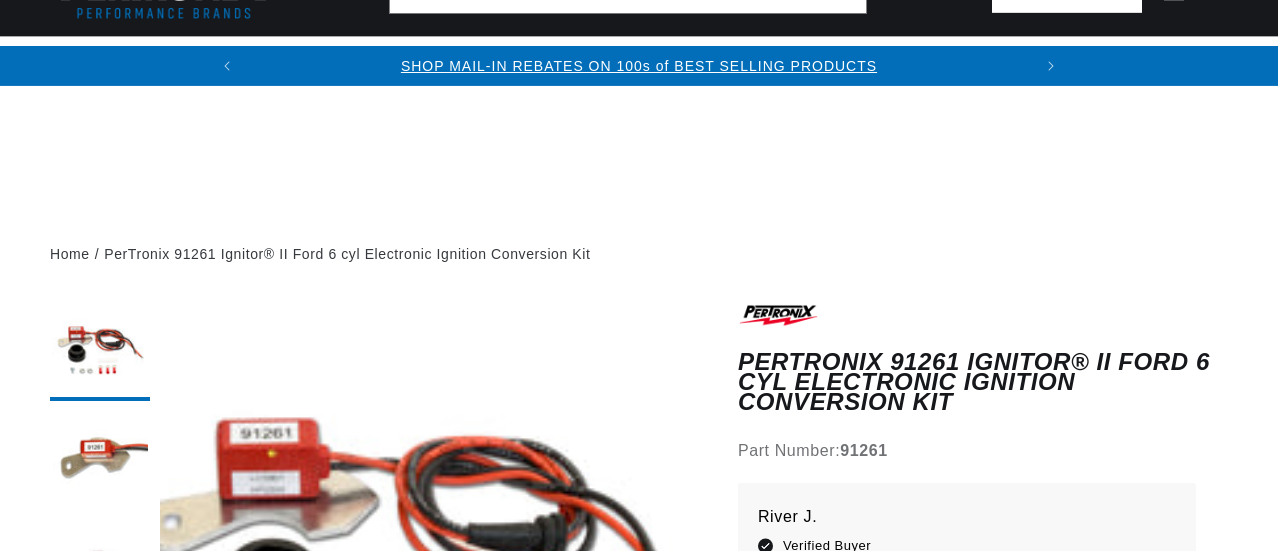 scroll, scrollTop: 300, scrollLeft: 0, axis: vertical 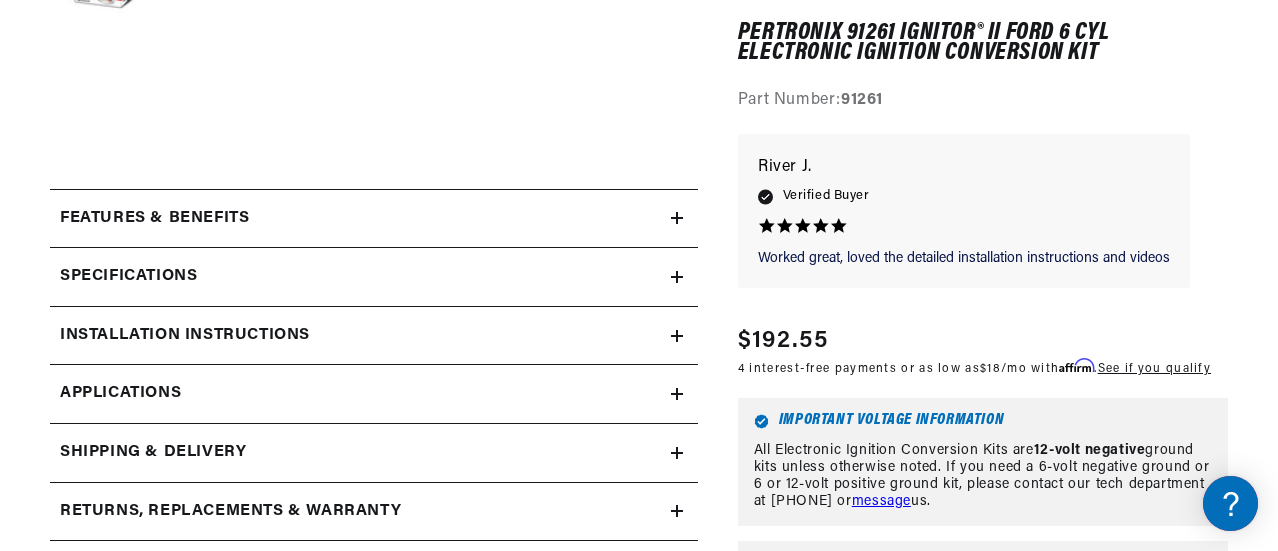 click 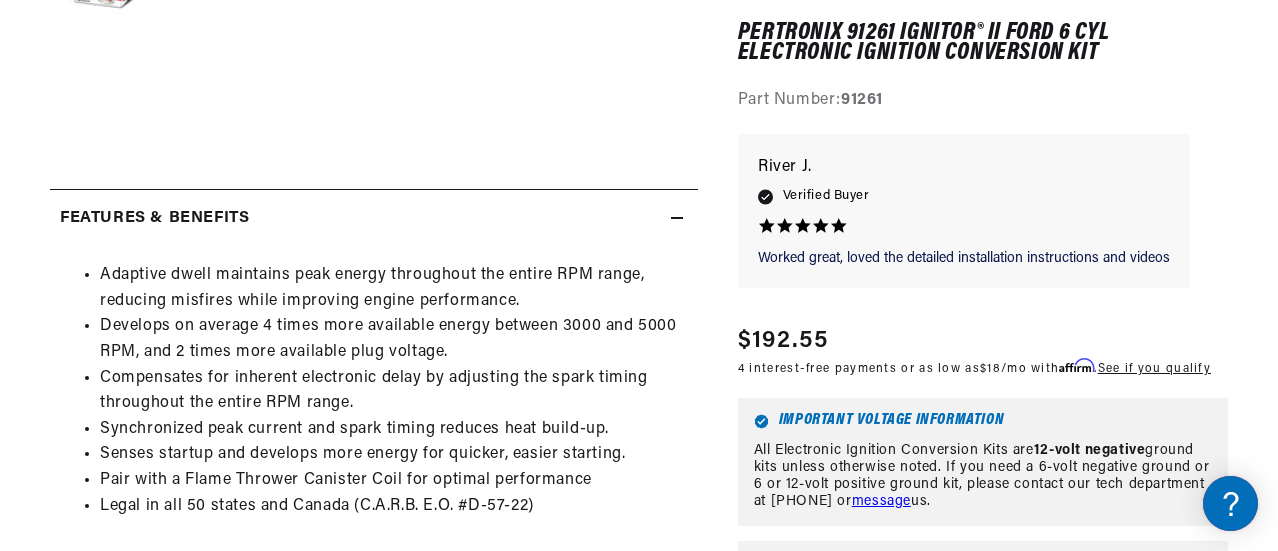 scroll, scrollTop: 0, scrollLeft: 746, axis: horizontal 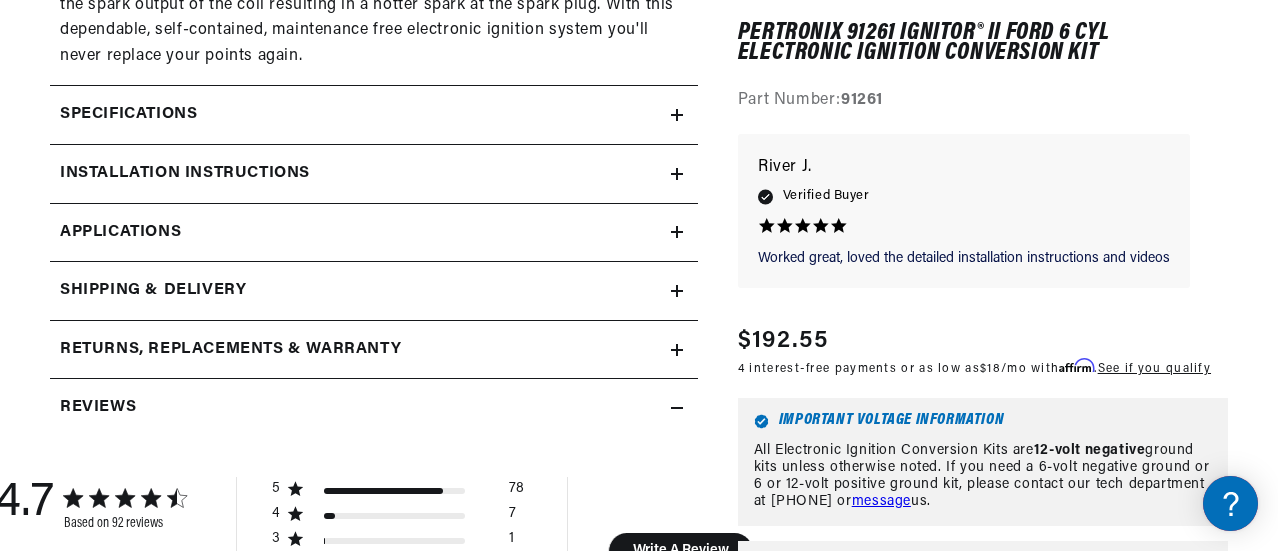 click 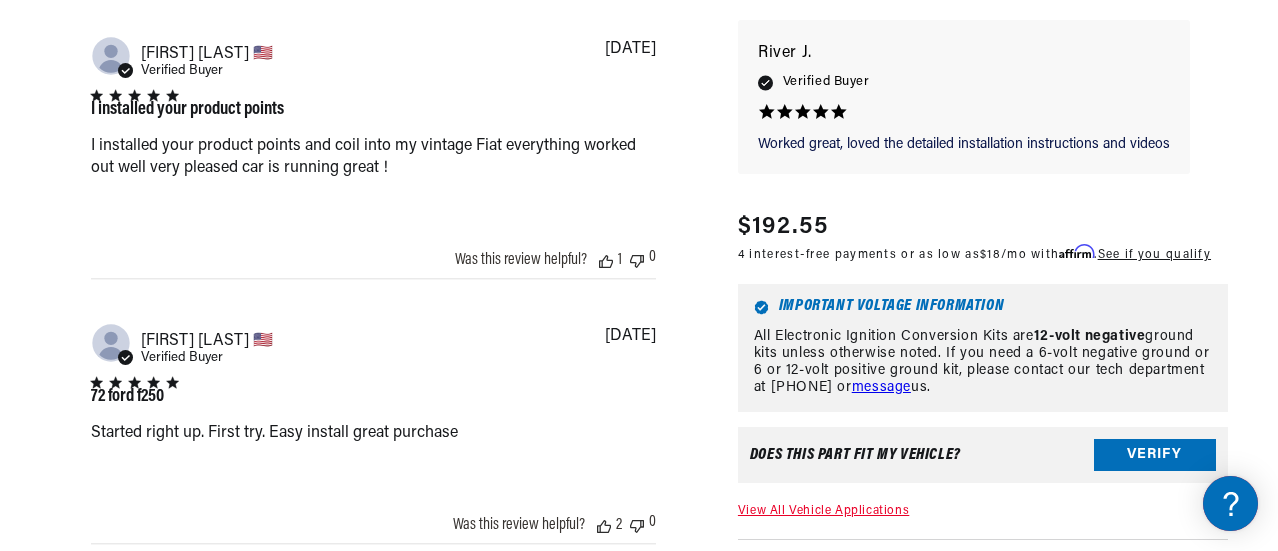 scroll, scrollTop: 0, scrollLeft: 680, axis: horizontal 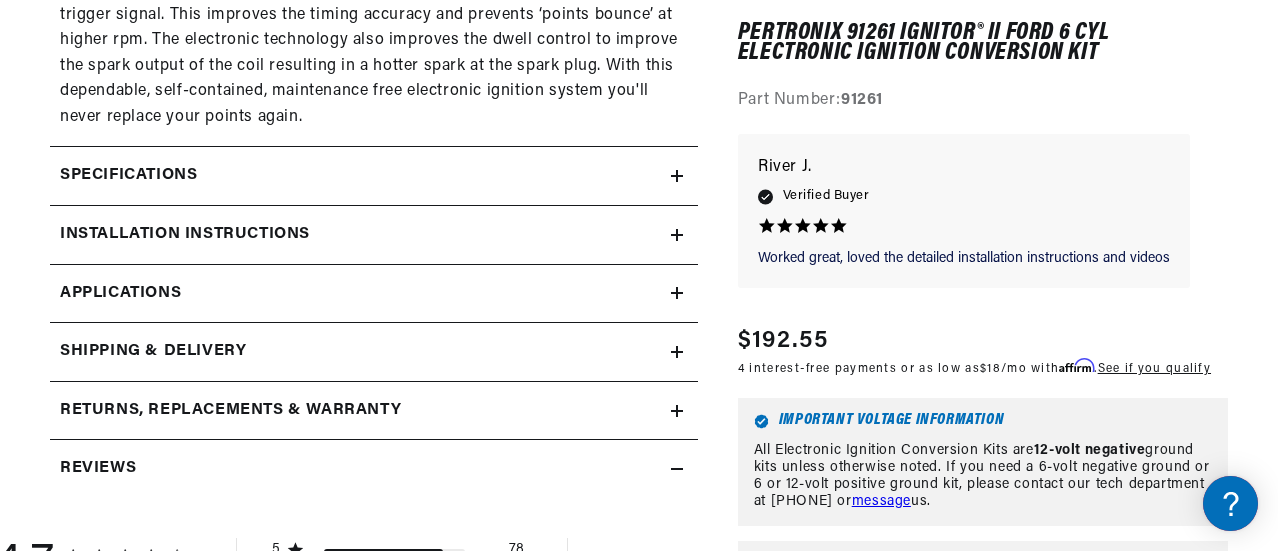 click 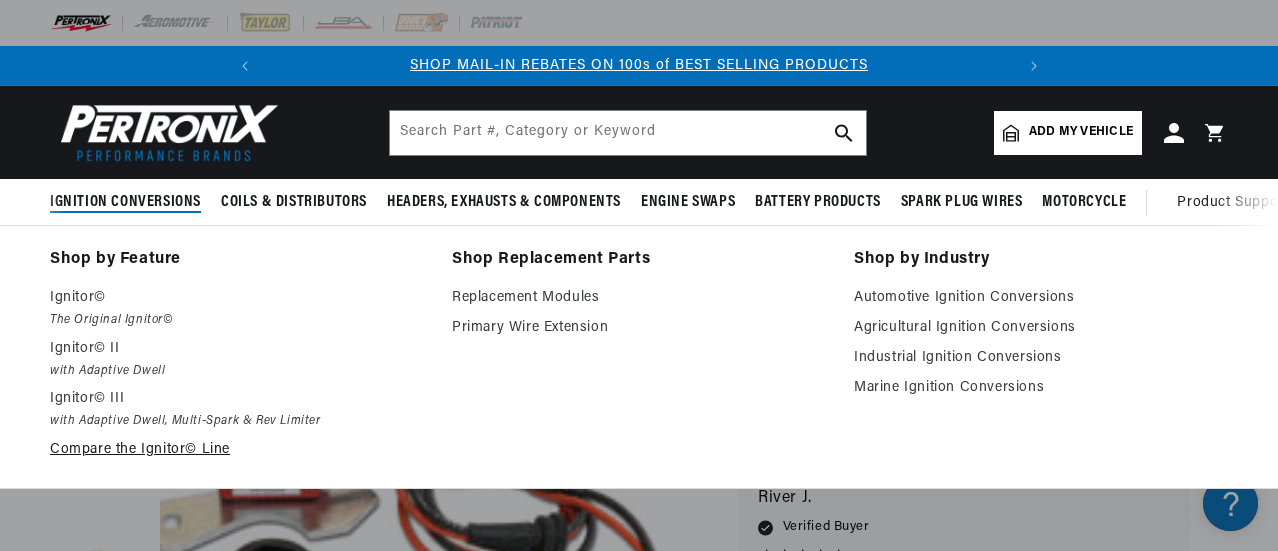 click on "Compare the Ignitor© Line" at bounding box center [237, 450] 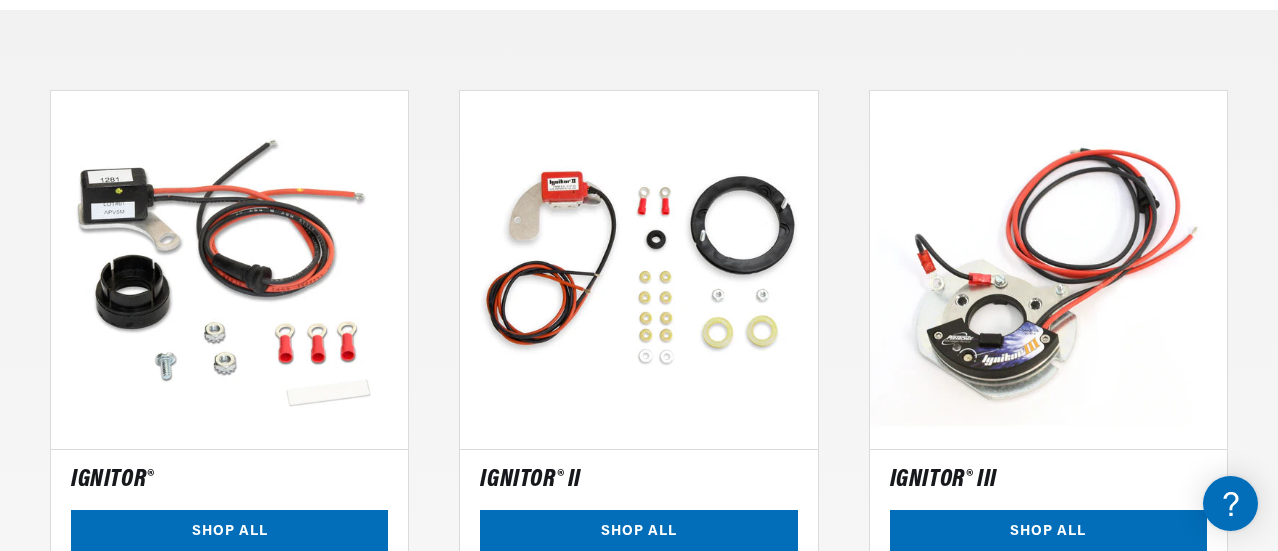 scroll, scrollTop: 800, scrollLeft: 0, axis: vertical 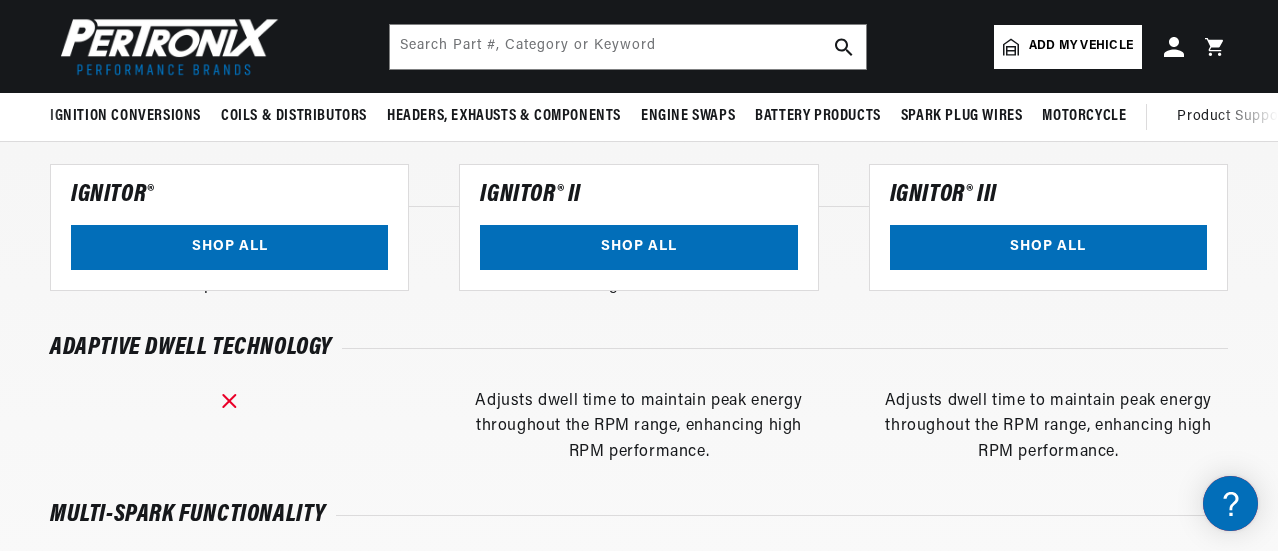 click on "Add my vehicle" at bounding box center [1081, 46] 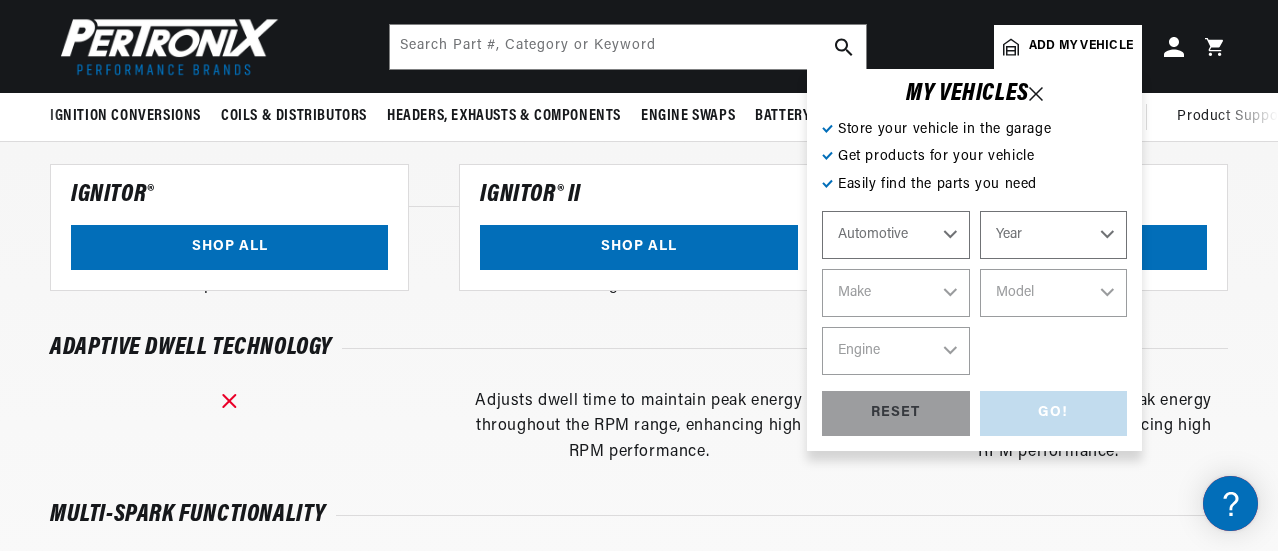 scroll, scrollTop: 0, scrollLeft: 16, axis: horizontal 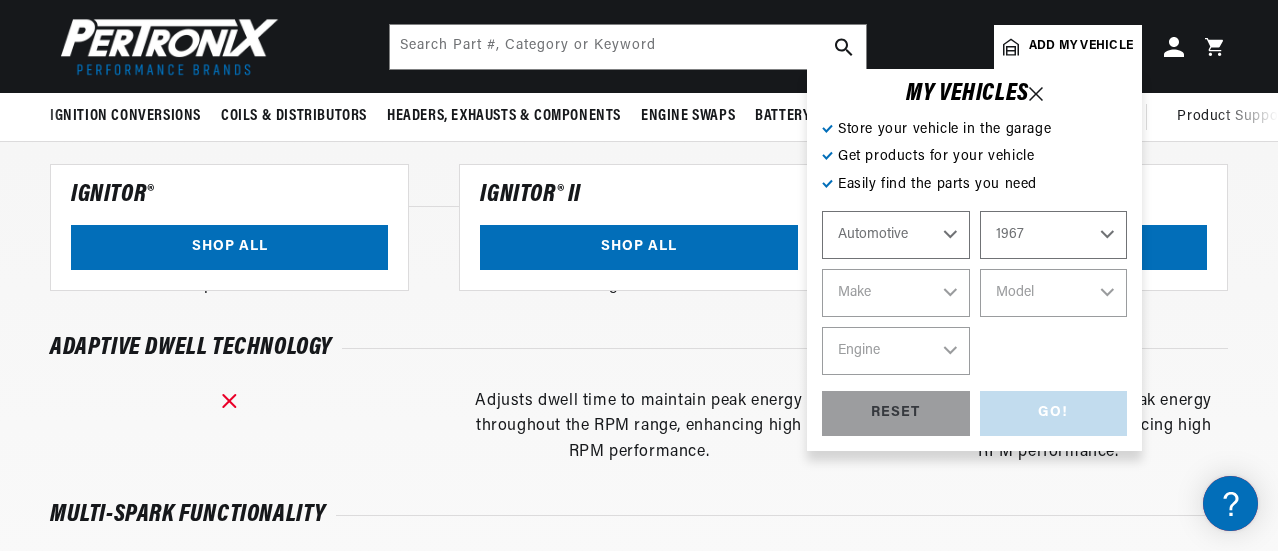 click on "Year
2022
2021
2020
2019
2018
2017
2016
2015
2014
2013
2012
2011
2010
2009
2008
2007
2006
2005
2004
2003
2002
2001
2000
1999
1998
1997
1996
1995
1994
1993
1992
1991
1990
1989
1988
1987
1986 1985" at bounding box center (1054, 235) 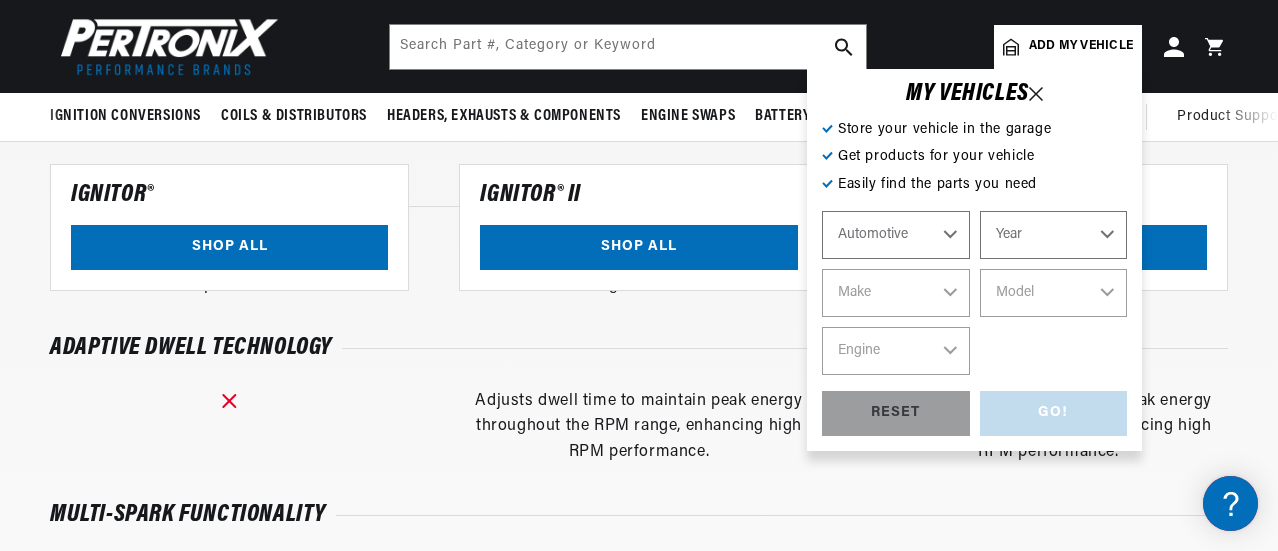 select on "1967" 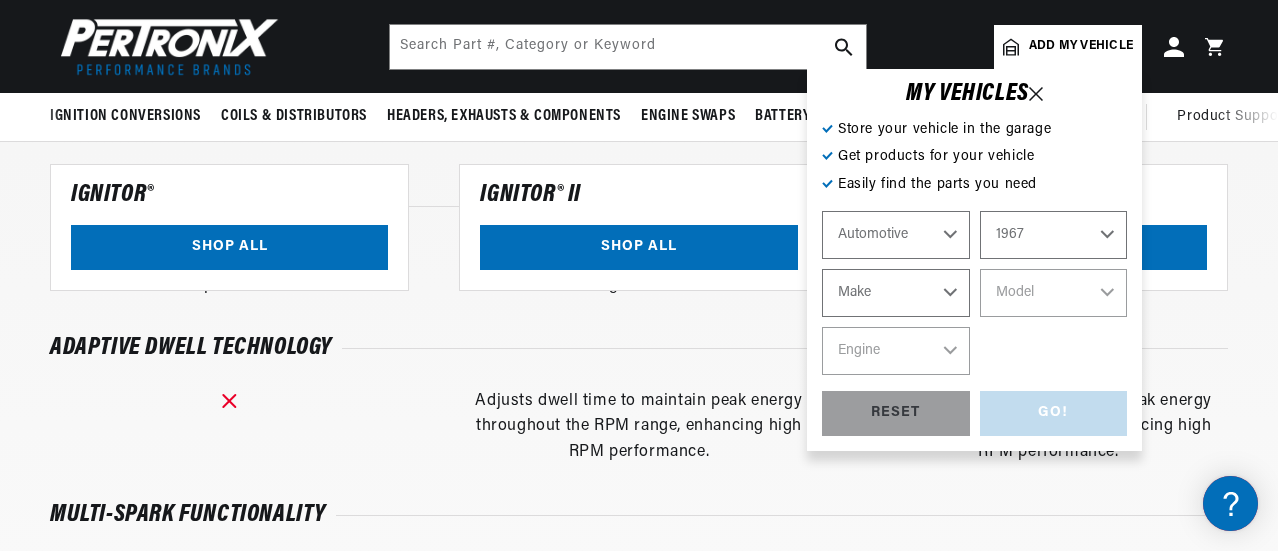 click on "Make
Alfa Romeo
American Motors
Aston Martin
Austin
Austin Healey
Avanti
Bentley
Buick
Cadillac
Checker
Chevrolet
Chrysler
Dodge
Ferrari
Fiat
Ford
Ford (Europe)
GMC
Gordon-Keeble
IHC Truck
International
Jaguar
Jeep
Lamborghini
Lancia
Lincoln
Lotus
Maserati
Mercedes-Benz
Mercury
MG
Military Vehicles Morris" at bounding box center (896, 293) 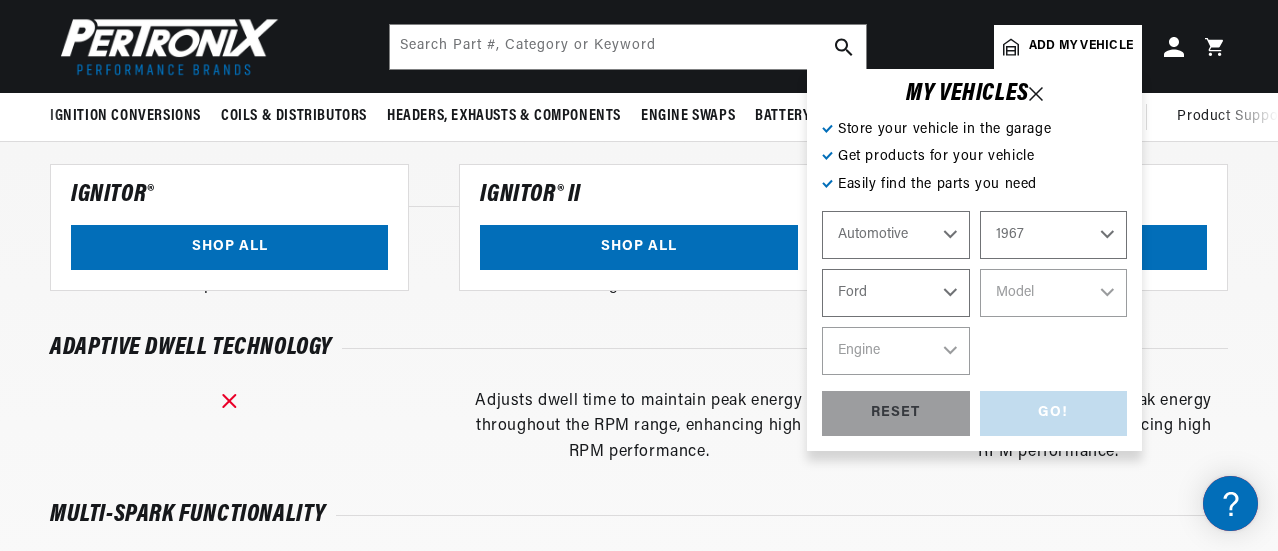 click on "Make
Alfa Romeo
American Motors
Aston Martin
Austin
Austin Healey
Avanti
Bentley
Buick
Cadillac
Checker
Chevrolet
Chrysler
Dodge
Ferrari
Fiat
Ford
Ford (Europe)
GMC
Gordon-Keeble
IHC Truck
International
Jaguar
Jeep
Lamborghini
Lancia
Lincoln
Lotus
Maserati
Mercedes-Benz
Mercury
MG
Military Vehicles Morris" at bounding box center (896, 293) 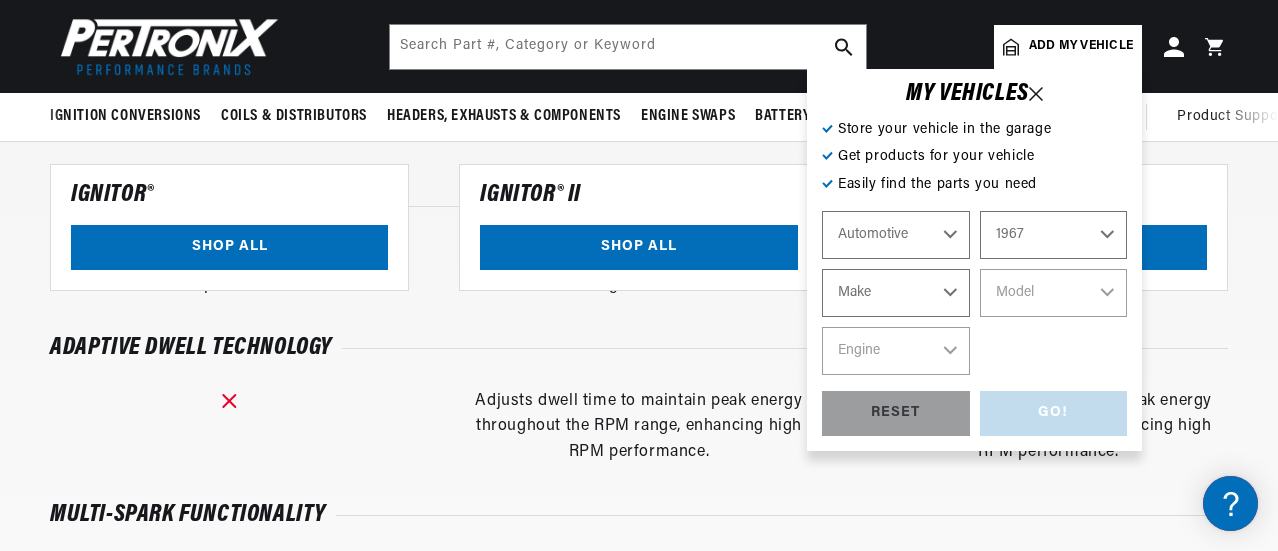 scroll, scrollTop: 0, scrollLeft: 16, axis: horizontal 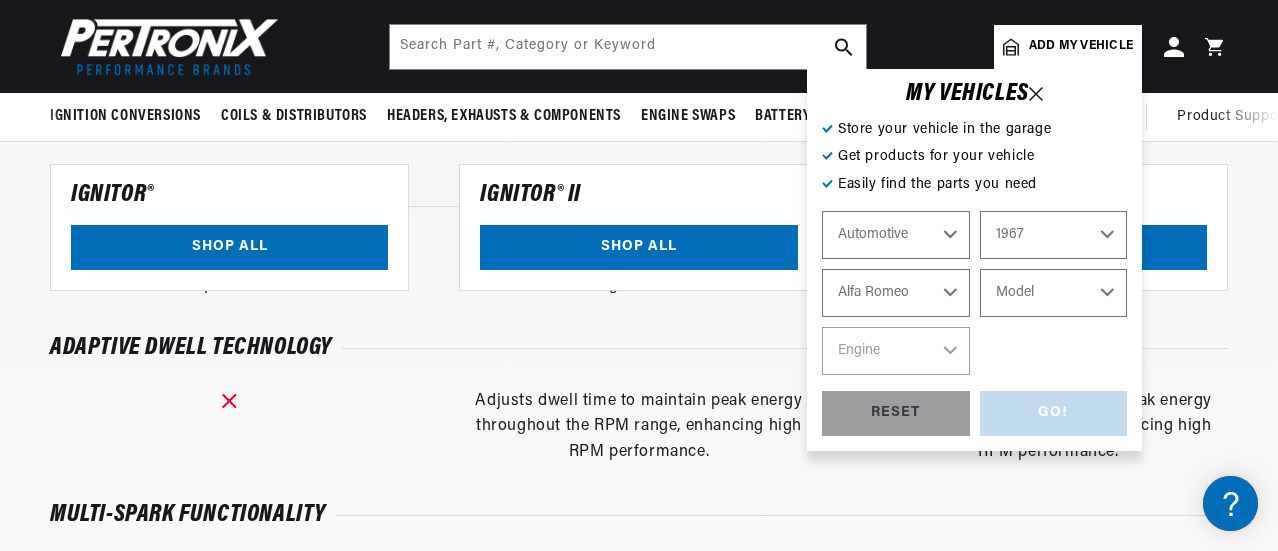 select on "Ford" 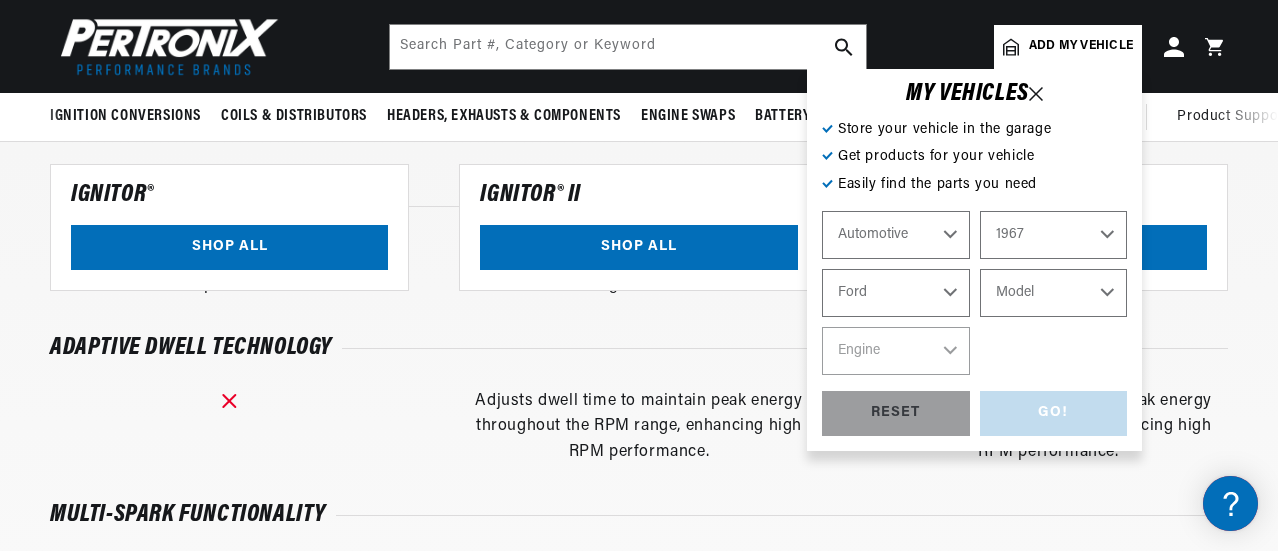 scroll, scrollTop: 0, scrollLeft: 0, axis: both 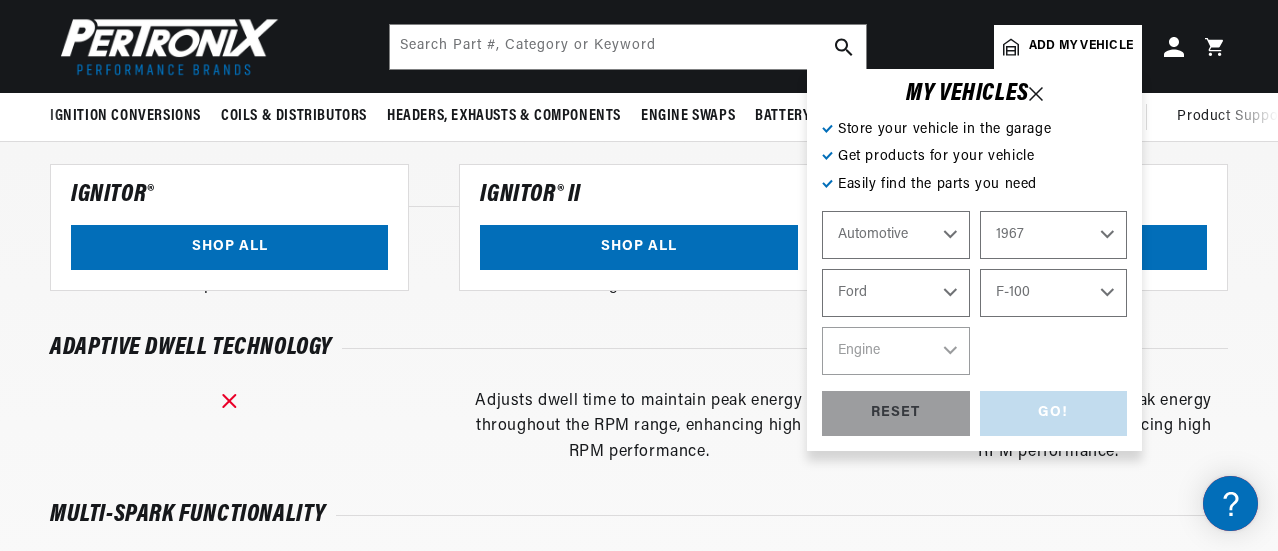 click on "Model
Bronco
Club Wagon
Country Sedan
Country Squire
Custom
Custom 500
Econoline
F-100
F-250
F-350
Fairlane
Falcon
Galaxie
Galaxie 500
GT40
LTD
Mustang
P-100
Ranch Wagon
Ranchero
Thunderbird" at bounding box center (1054, 293) 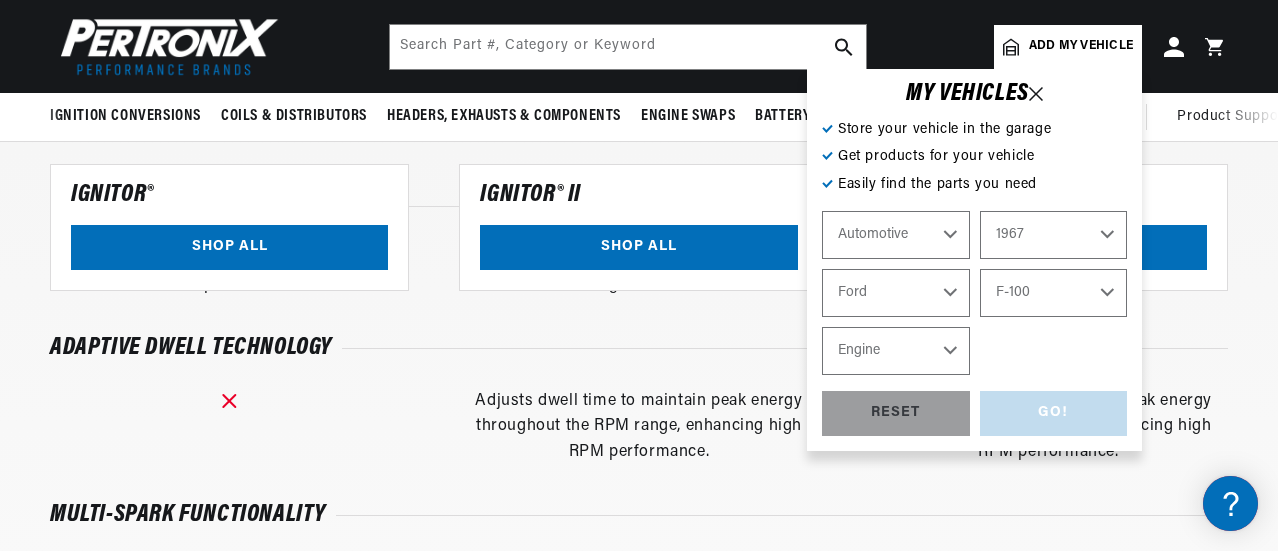 click on "Engine
289cid / 4.7L
352cid / 5.8L" at bounding box center [896, 351] 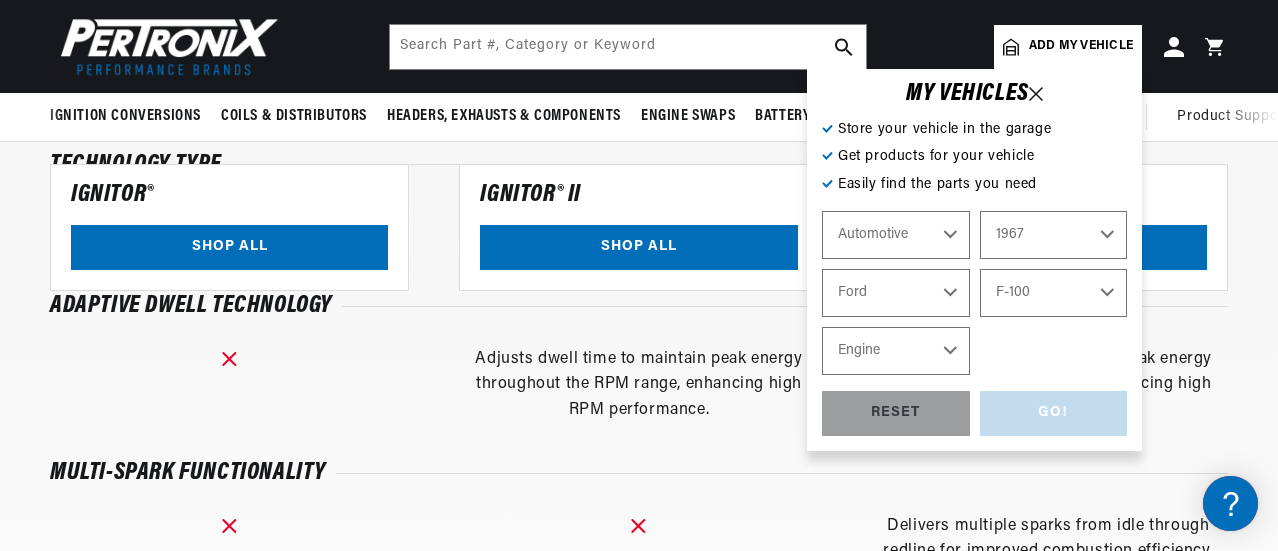 scroll, scrollTop: 1100, scrollLeft: 0, axis: vertical 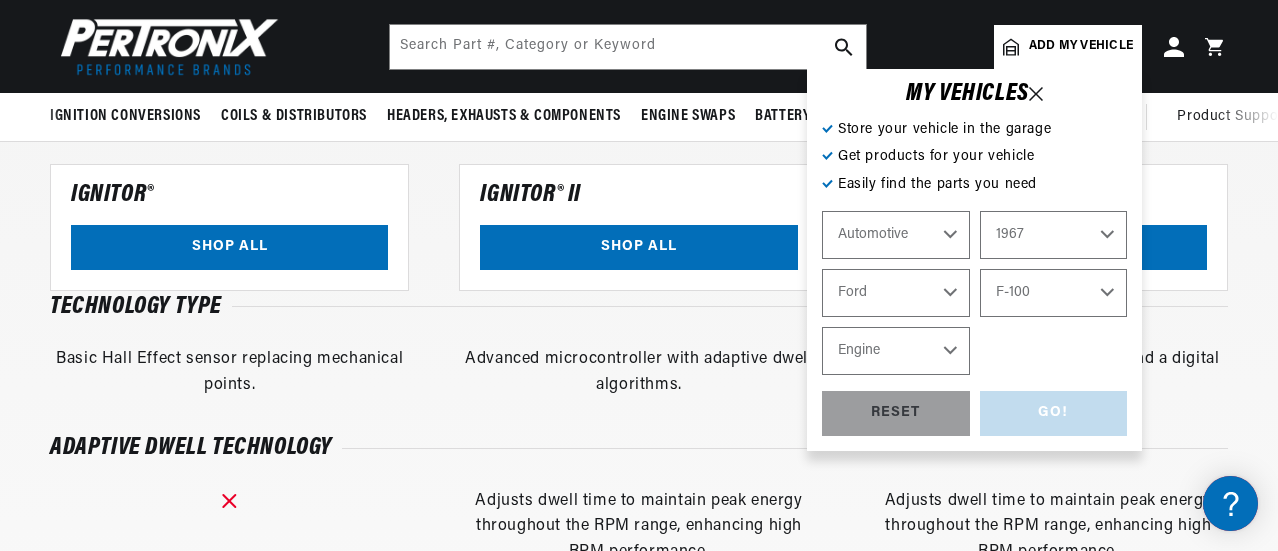click on "Engine
289cid / 4.7L
352cid / 5.8L" at bounding box center (896, 351) 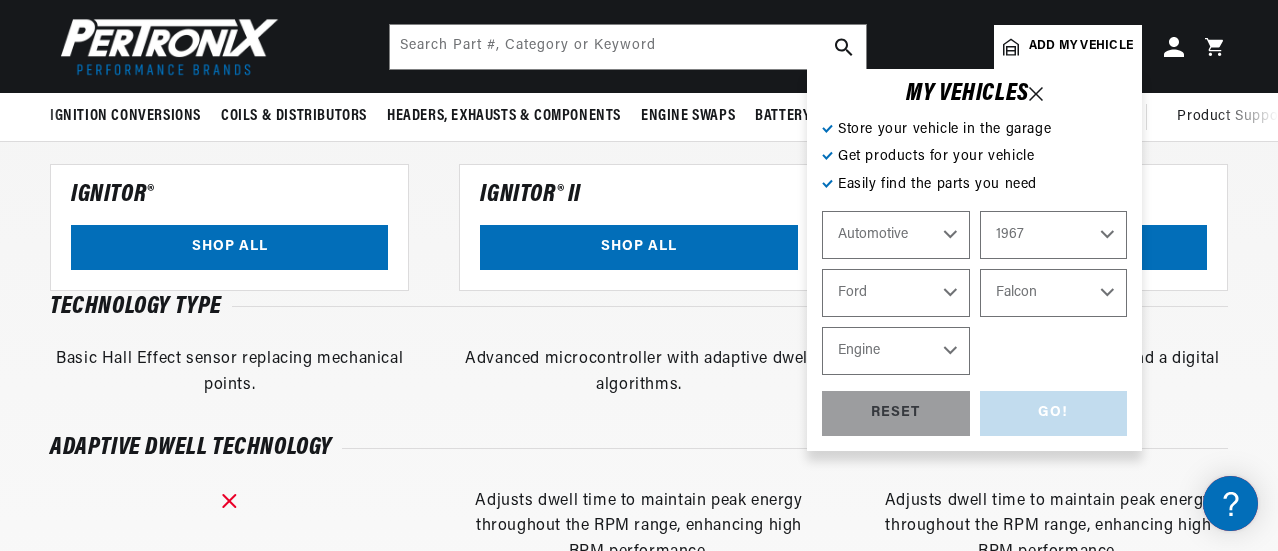 click on "Bronco
Club Wagon
Country Sedan
Country Squire
Custom
Custom 500
Econoline
F-100
F-250
F-350
Fairlane
Falcon
Galaxie
Galaxie 500
GT40
LTD
Mustang
P-100
Ranch Wagon
Ranchero
Thunderbird" at bounding box center [1054, 293] 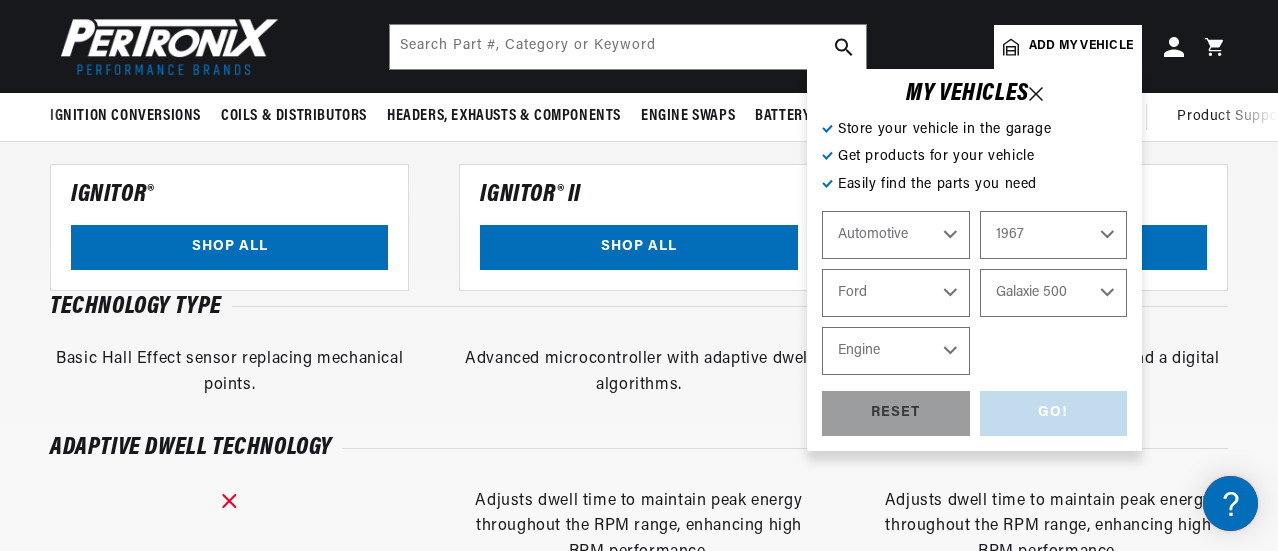 click on "Bronco
Club Wagon
Country Sedan
Country Squire
Custom
Custom 500
Econoline
F-100
F-250
F-350
Fairlane
Falcon
Galaxie
Galaxie 500
GT40
LTD
Mustang
P-100
Ranch Wagon
Ranchero
Thunderbird" at bounding box center [1054, 293] 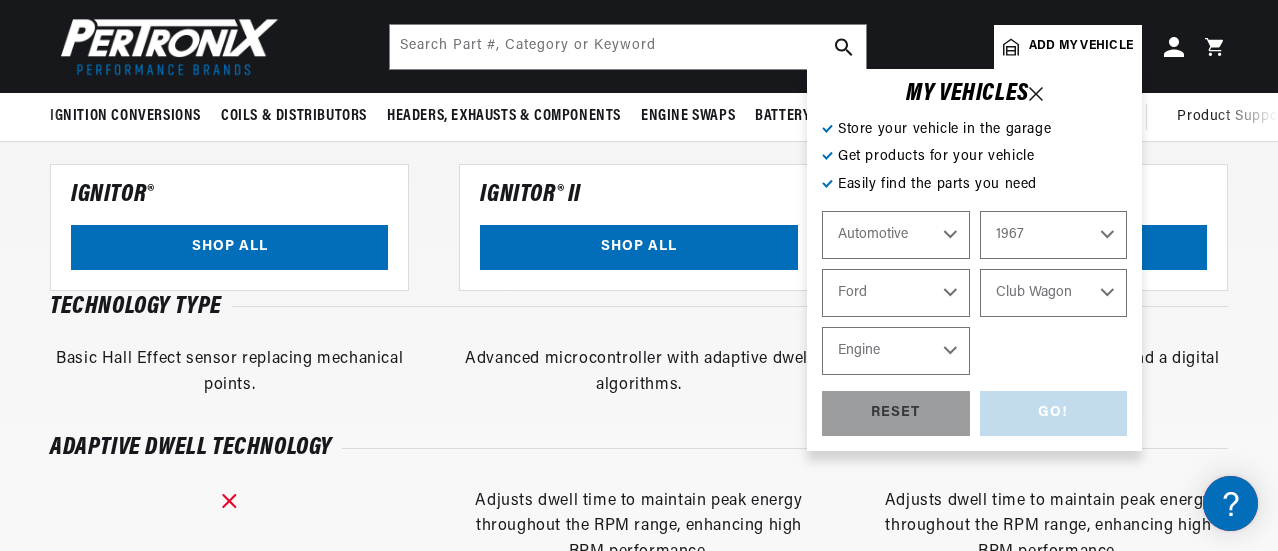 click on "Bronco
Club Wagon
Country Sedan
Country Squire
Custom
Custom 500
Econoline
F-100
F-250
F-350
Fairlane
Falcon
Galaxie
Galaxie 500
GT40
LTD
Mustang
P-100
Ranch Wagon
Ranchero
Thunderbird" at bounding box center [1054, 293] 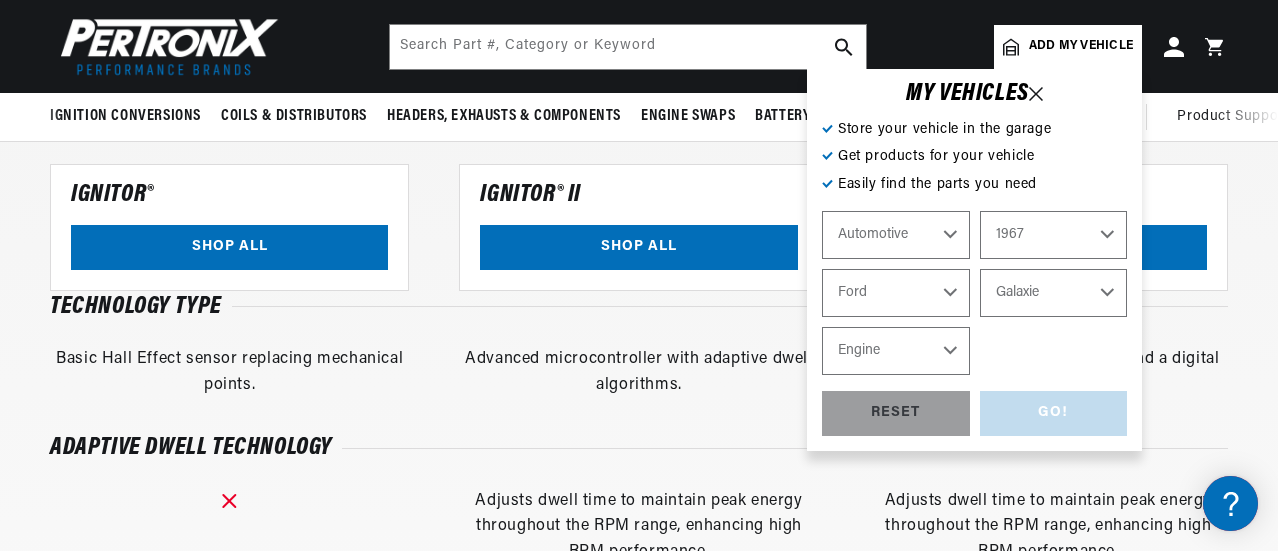 click on "Bronco
Club Wagon
Country Sedan
Country Squire
Custom
Custom 500
Econoline
F-100
F-250
F-350
Fairlane
Falcon
Galaxie
Galaxie 500
GT40
LTD
Mustang
P-100
Ranch Wagon
Ranchero
Thunderbird" at bounding box center (1054, 293) 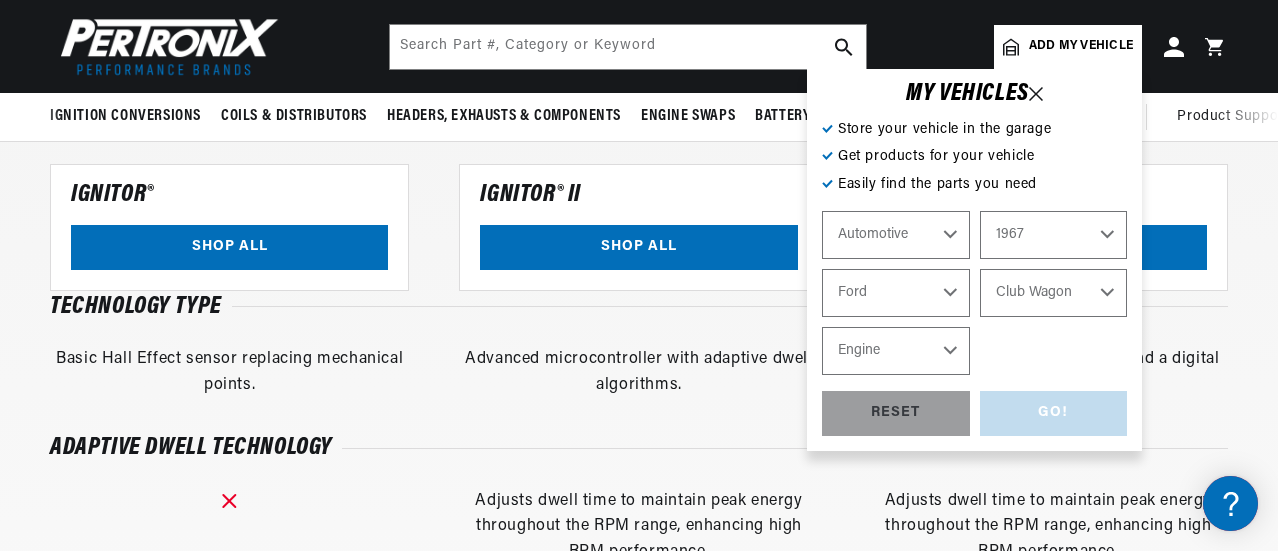 select on "Galaxie" 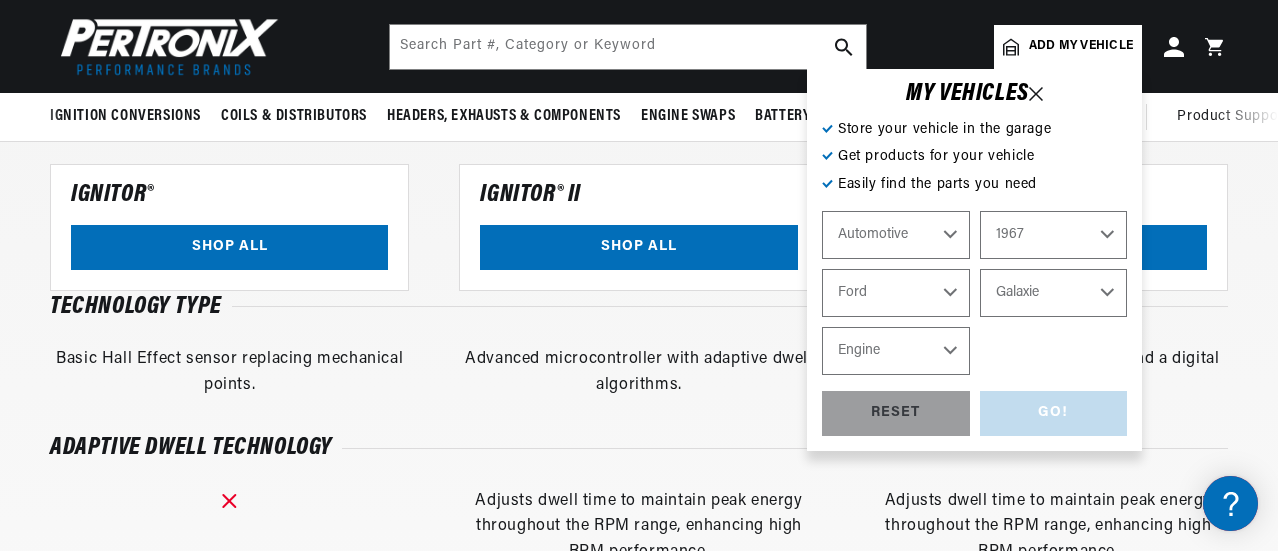 click on "Engine
3.6L
3.7L
4.3L
4.8L
6.7L
200cid / 3.3L
240cid / 3.9L
289cid / 4.7L
352cid / 5.8L
390cid / 6.4L
427cid / 7.0L
428cid / 7.0L" at bounding box center [896, 351] 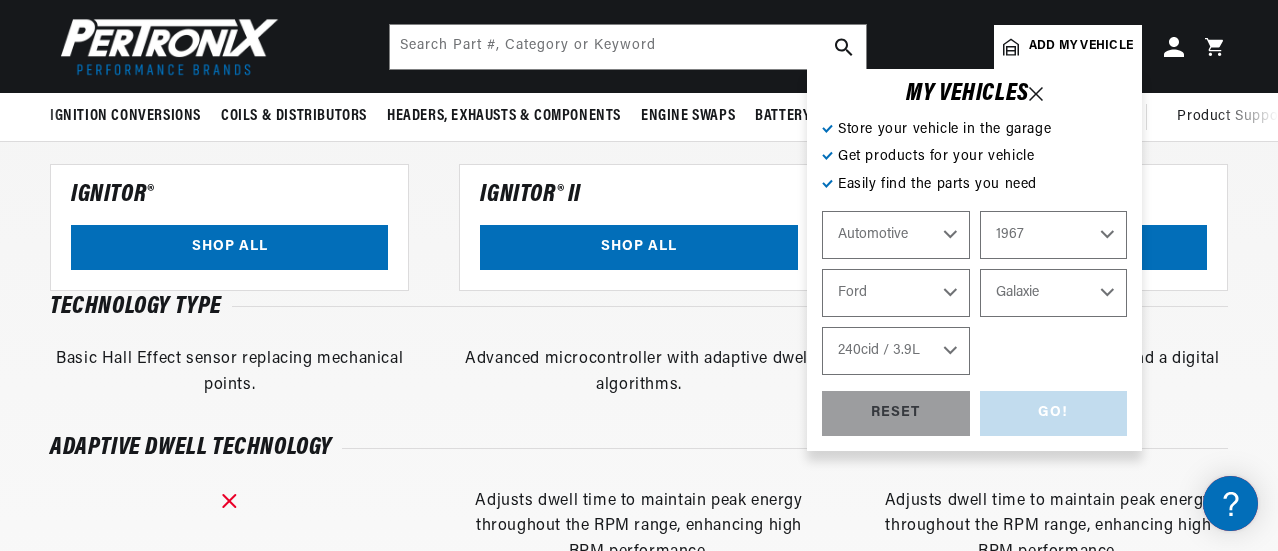 click on "Engine
3.6L
3.7L
4.3L
4.8L
6.7L
200cid / 3.3L
240cid / 3.9L
289cid / 4.7L
352cid / 5.8L
390cid / 6.4L
427cid / 7.0L
428cid / 7.0L" at bounding box center [896, 351] 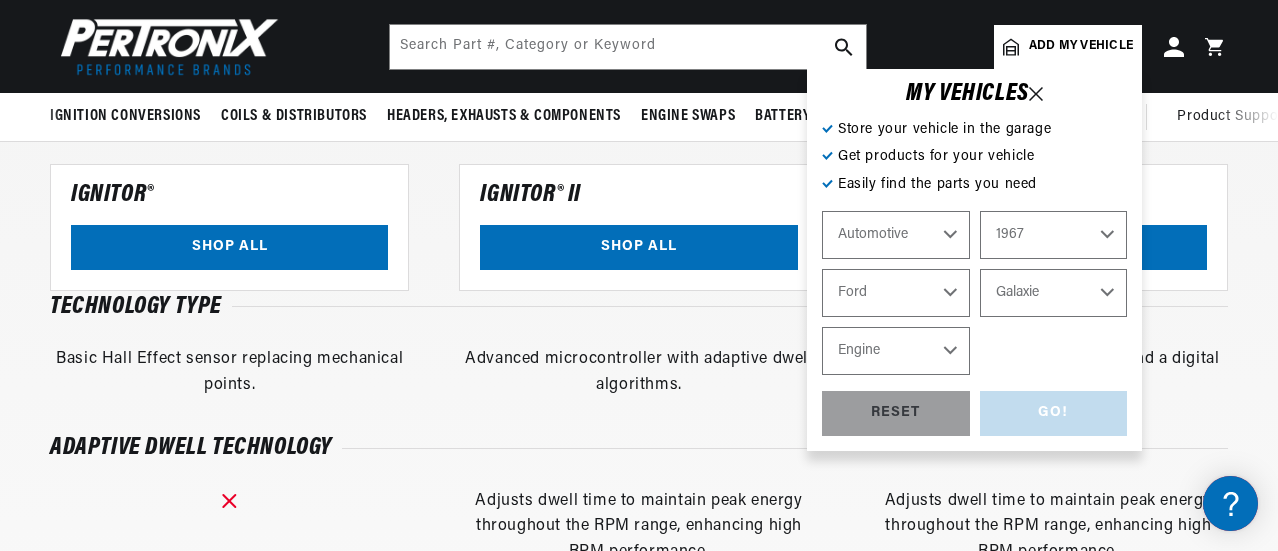 select on "240cid-3.9L" 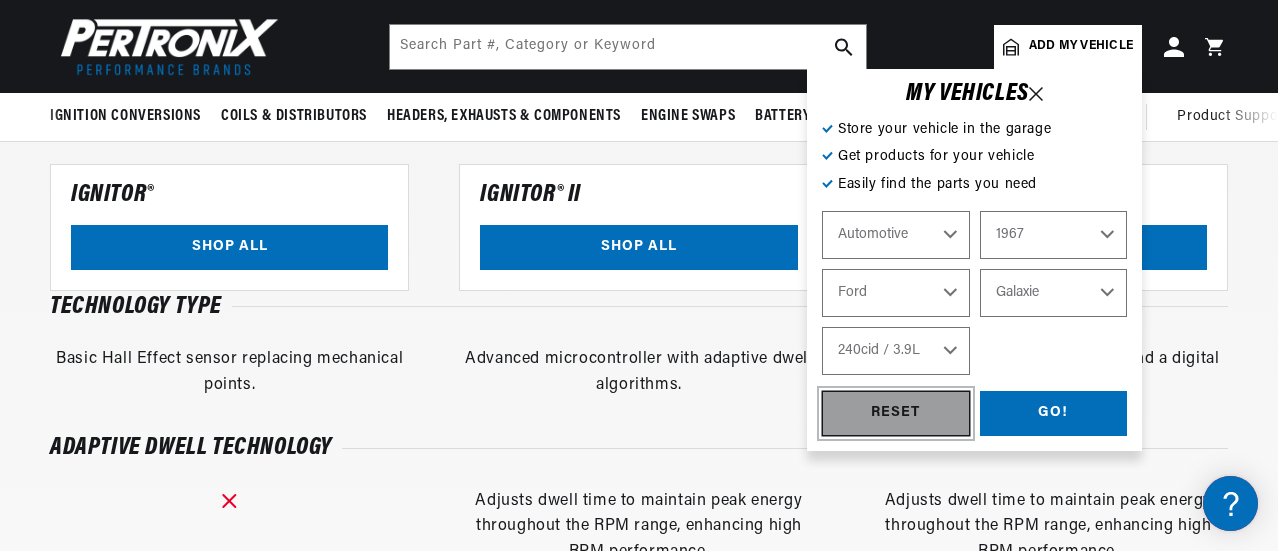 click on "RESET" at bounding box center [896, 413] 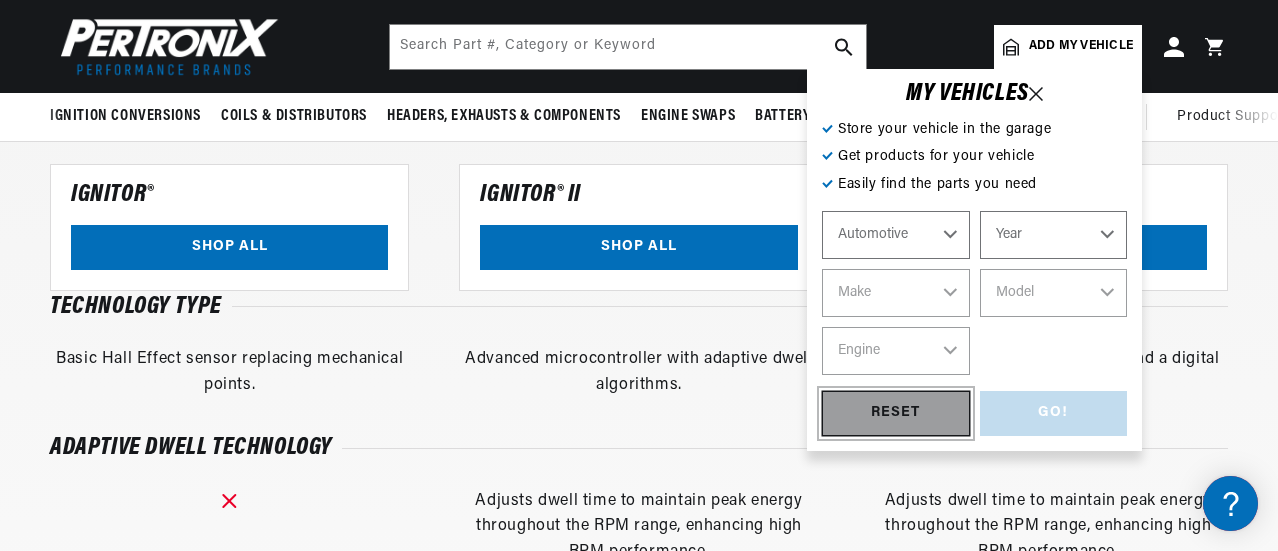 scroll, scrollTop: 0, scrollLeft: 0, axis: both 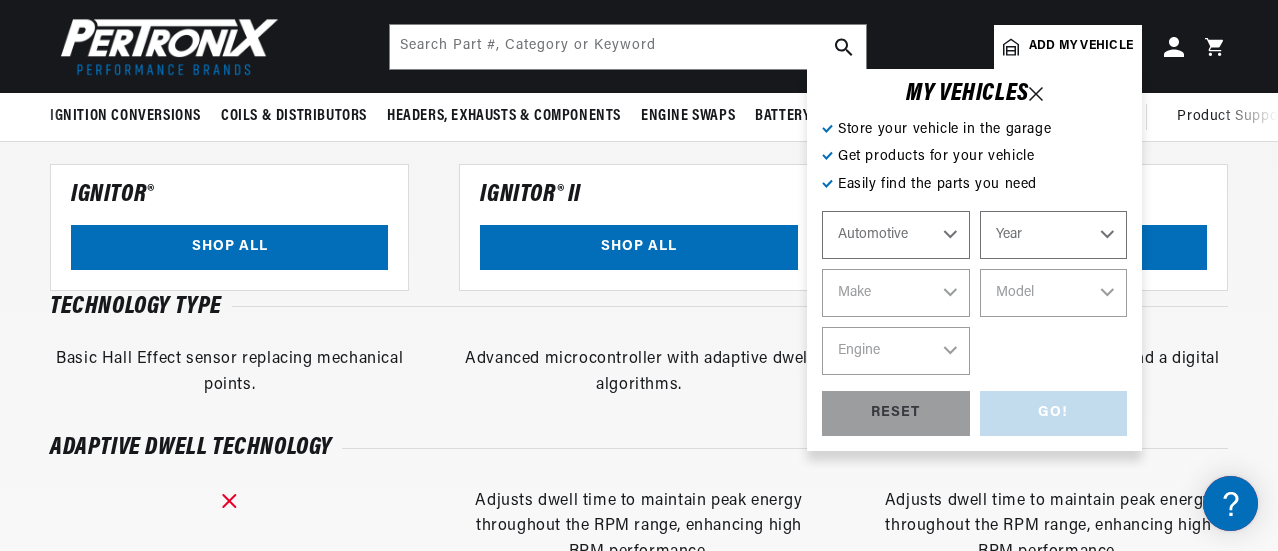 click on "Automotive
Agricultural
Industrial
Marine
Motorcycle" at bounding box center (896, 235) 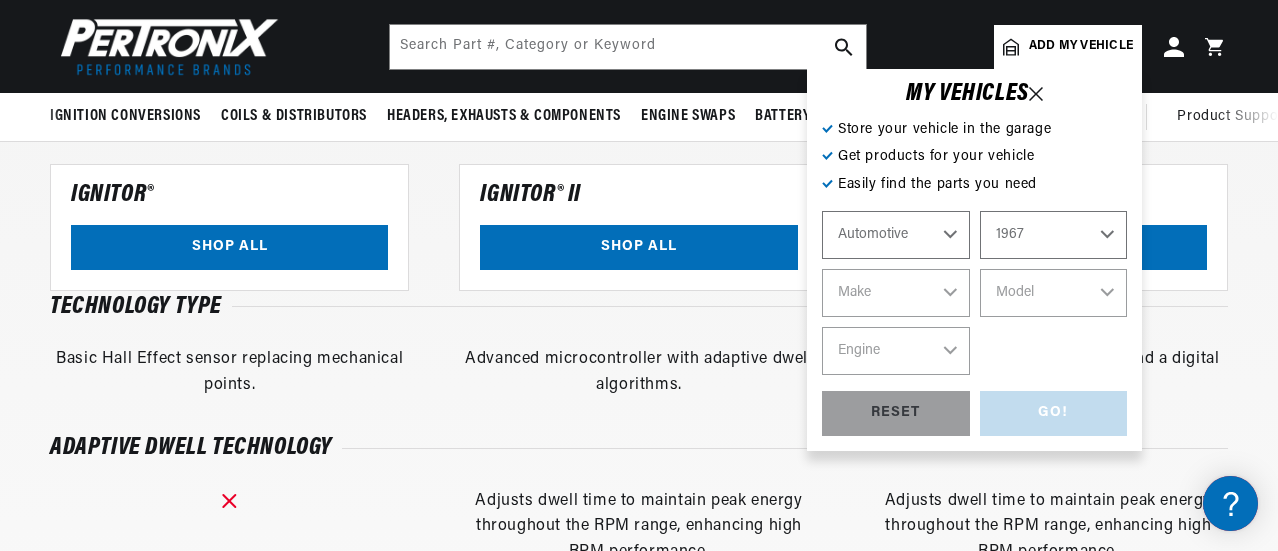 click on "Year
2022
2021
2020
2019
2018
2017
2016
2015
2014
2013
2012
2011
2010
2009
2008
2007
2006
2005
2004
2003
2002
2001
2000
1999
1998
1997
1996
1995
1994
1993
1992
1991
1990
1989
1988
1987
1986 1985" at bounding box center (1054, 235) 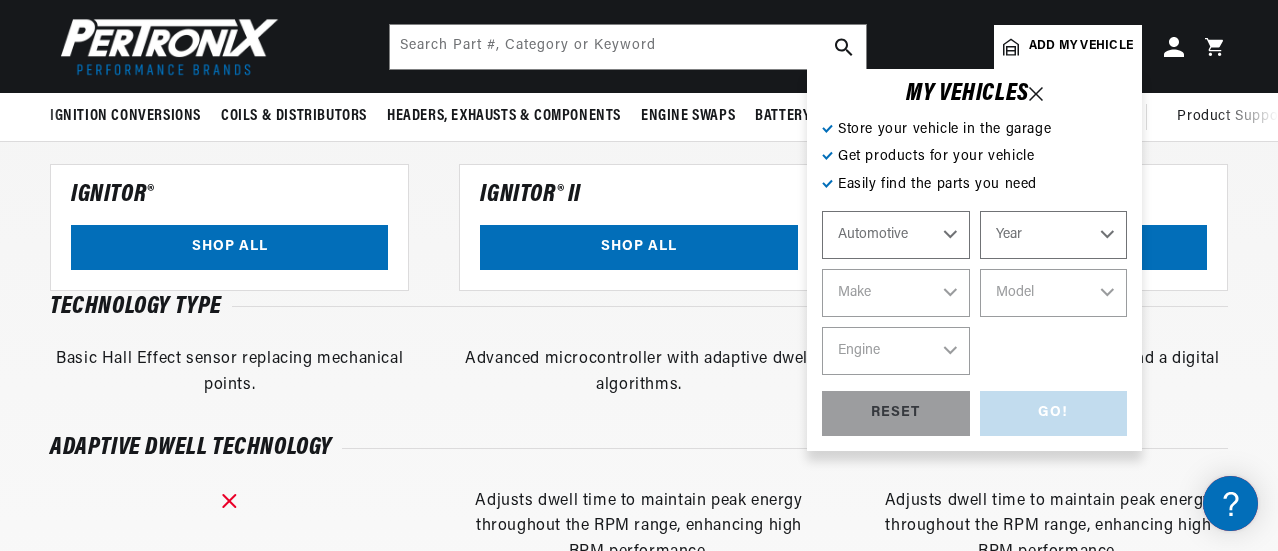 select on "1967" 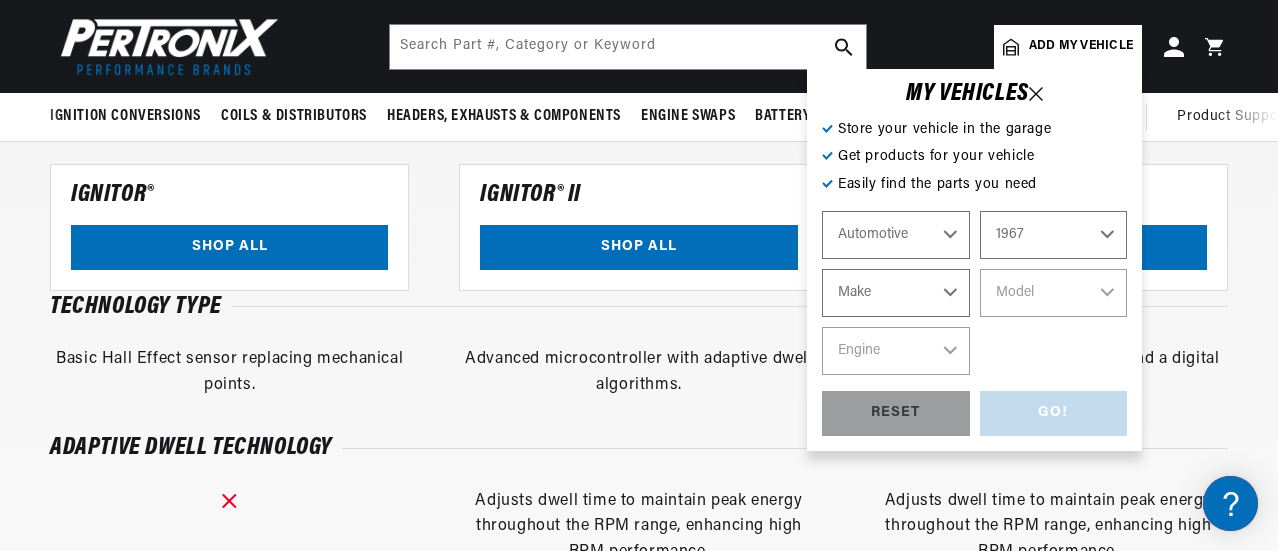 click on "Make
Alfa Romeo
American Motors
Aston Martin
Austin
Austin Healey
Avanti
Bentley
Buick
Cadillac
Checker
Chevrolet
Chrysler
Dodge
Ferrari
Fiat
Ford
Ford (Europe)
GMC
Gordon-Keeble
IHC Truck
International
Jaguar
Jeep
Lamborghini
Lancia
Lincoln
Lotus
Maserati
Mercedes-Benz
Mercury
MG
Military Vehicles Morris" at bounding box center (896, 293) 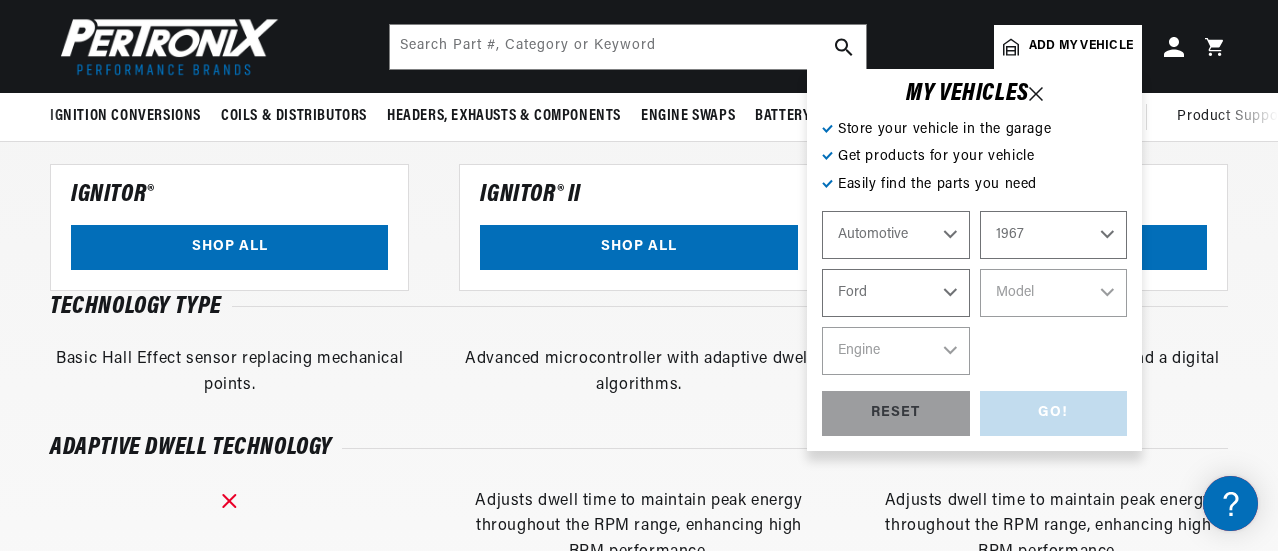 click on "Make
Alfa Romeo
American Motors
Aston Martin
Austin
Austin Healey
Avanti
Bentley
Buick
Cadillac
Checker
Chevrolet
Chrysler
Dodge
Ferrari
Fiat
Ford
Ford (Europe)
GMC
Gordon-Keeble
IHC Truck
International
Jaguar
Jeep
Lamborghini
Lancia
Lincoln
Lotus
Maserati
Mercedes-Benz
Mercury
MG
Military Vehicles Morris" at bounding box center (896, 293) 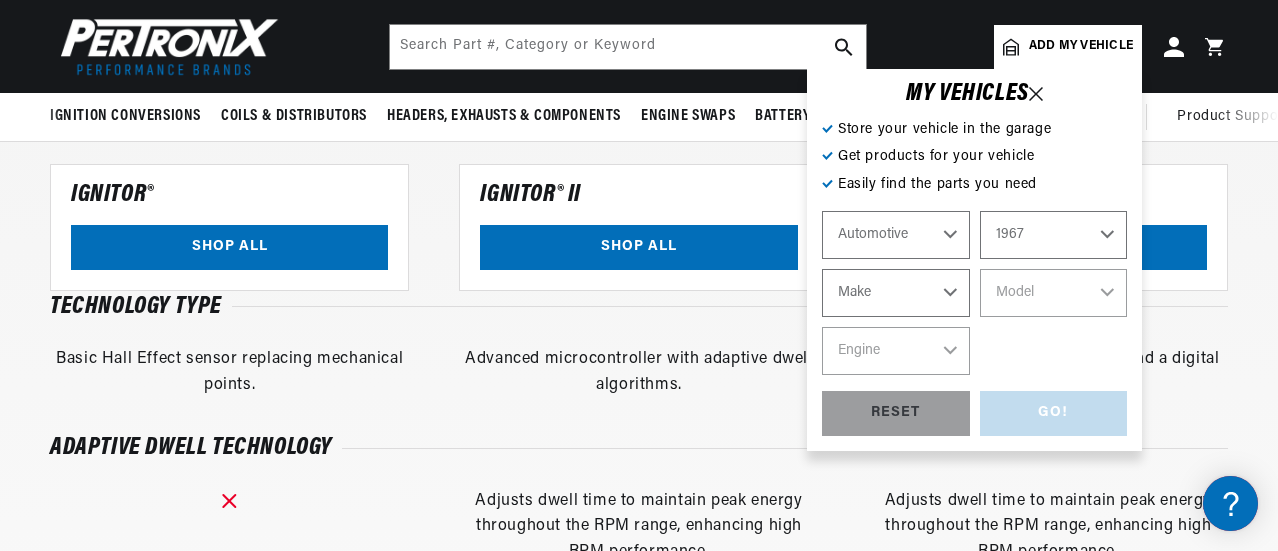 select on "Ford" 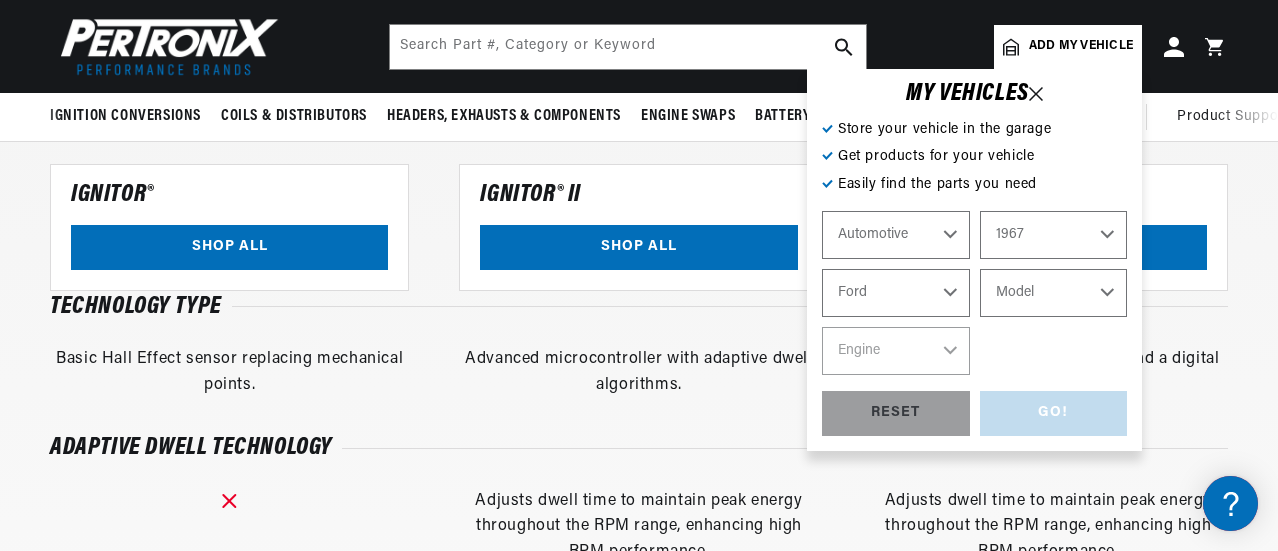 scroll, scrollTop: 0, scrollLeft: 0, axis: both 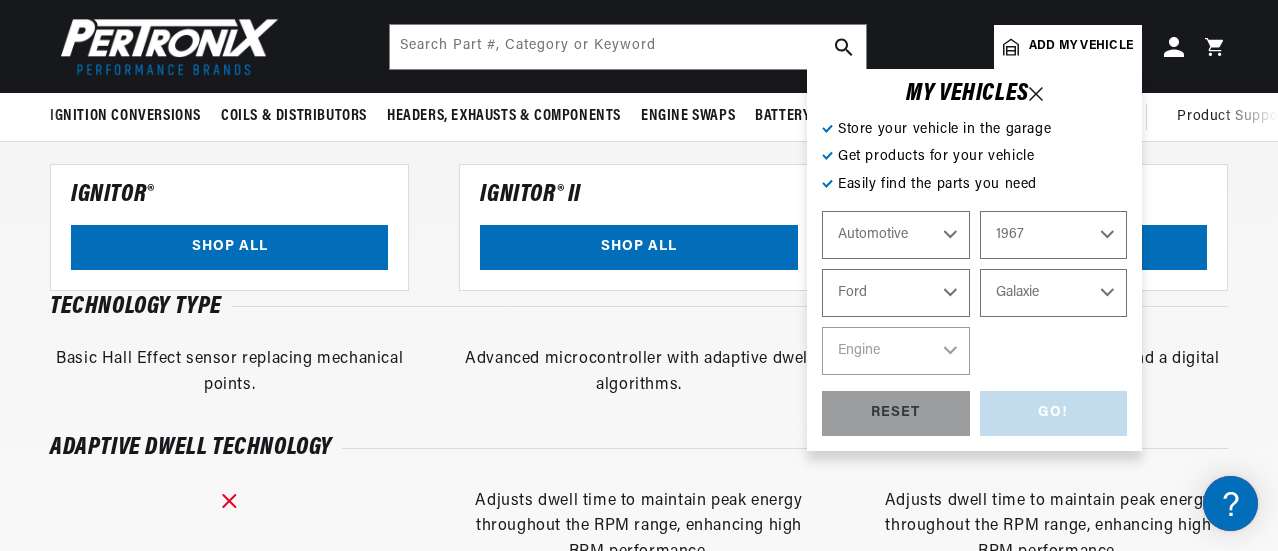 click on "Model
Bronco
Club Wagon
Country Sedan
Country Squire
Custom
Custom 500
Econoline
F-100
F-250
F-350
Fairlane
Falcon
Galaxie
Galaxie 500
GT40
LTD
Mustang
P-100
Ranch Wagon
Ranchero
Thunderbird" at bounding box center [1054, 293] 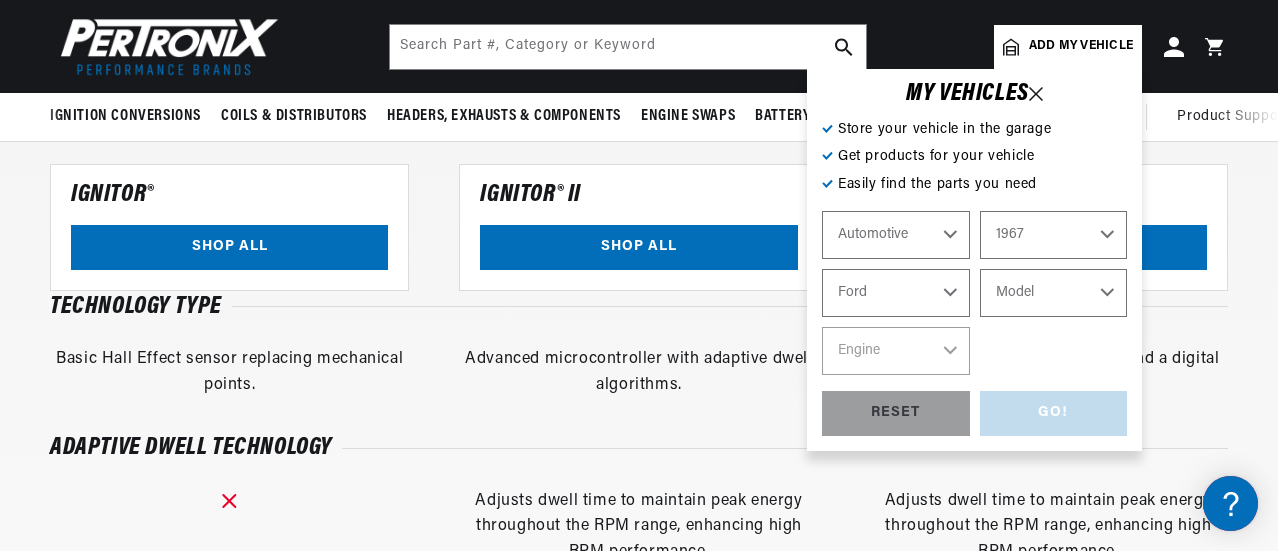select on "Galaxie" 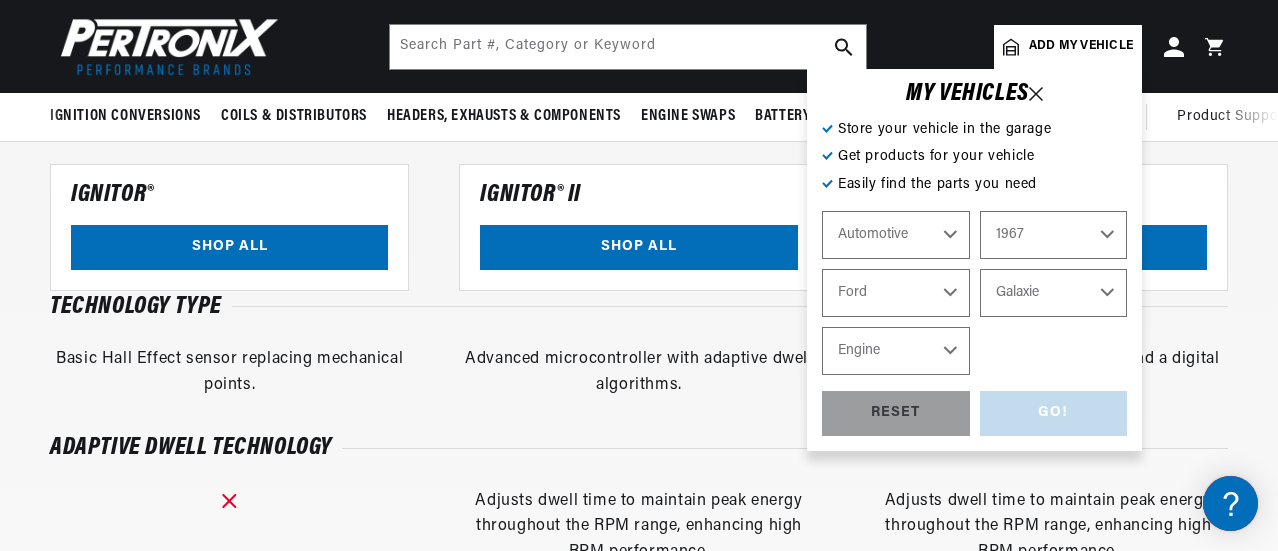click on "Engine
3.6L
3.7L
4.3L
4.8L
6.7L
200cid / 3.3L
240cid / 3.9L
289cid / 4.7L
352cid / 5.8L
390cid / 6.4L
427cid / 7.0L
428cid / 7.0L" at bounding box center (896, 351) 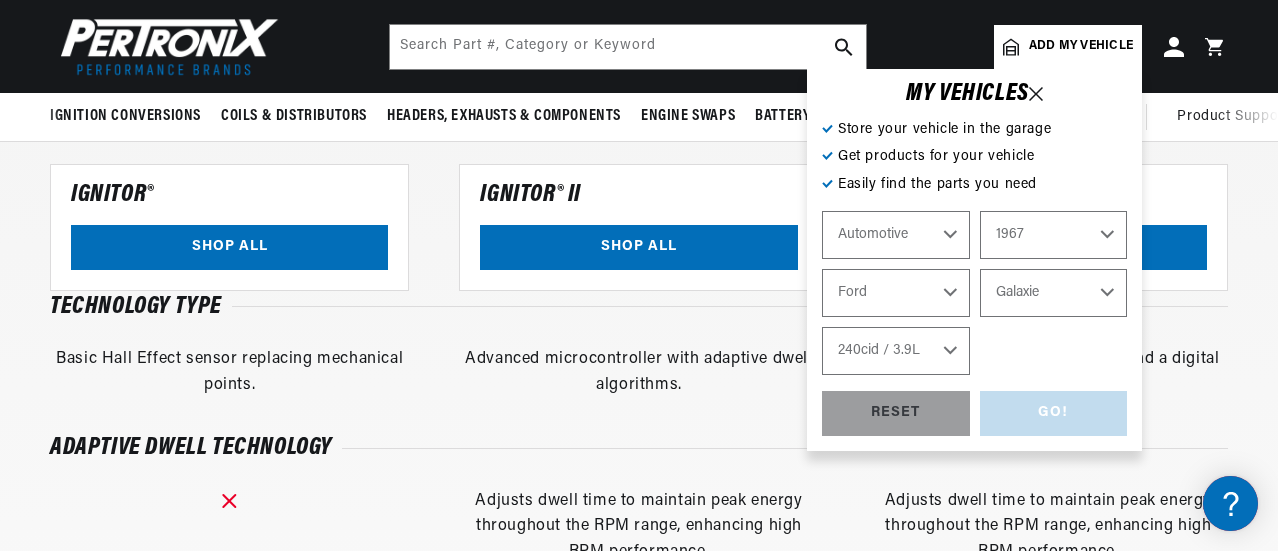 click on "Engine
3.6L
3.7L
4.3L
4.8L
6.7L
200cid / 3.3L
240cid / 3.9L
289cid / 4.7L
352cid / 5.8L
390cid / 6.4L
427cid / 7.0L
428cid / 7.0L" at bounding box center [896, 351] 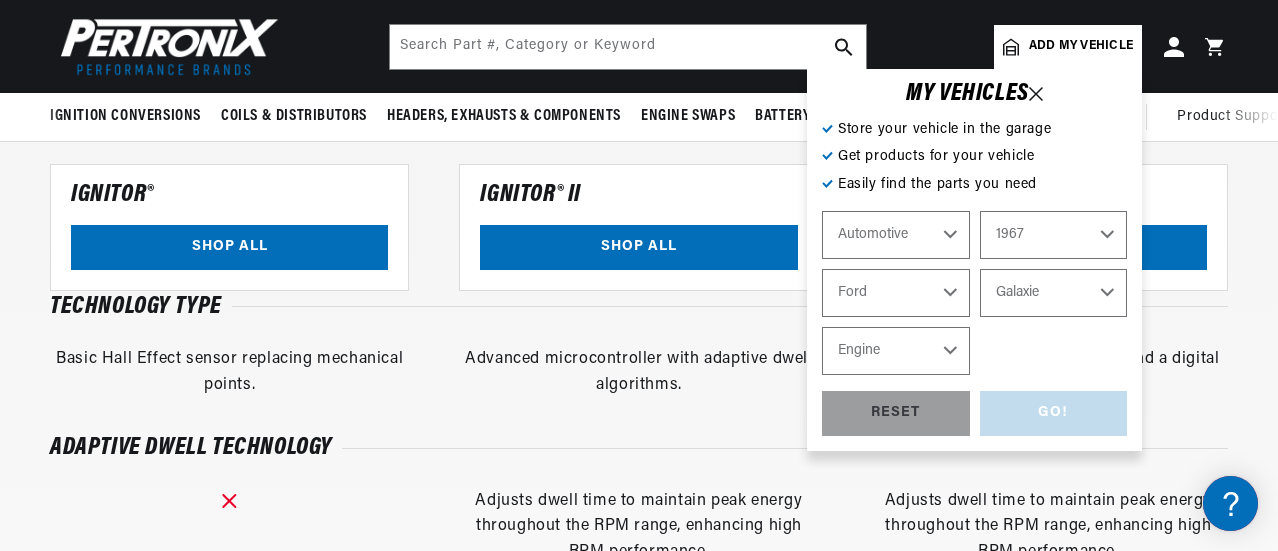 select on "240cid-3.9L" 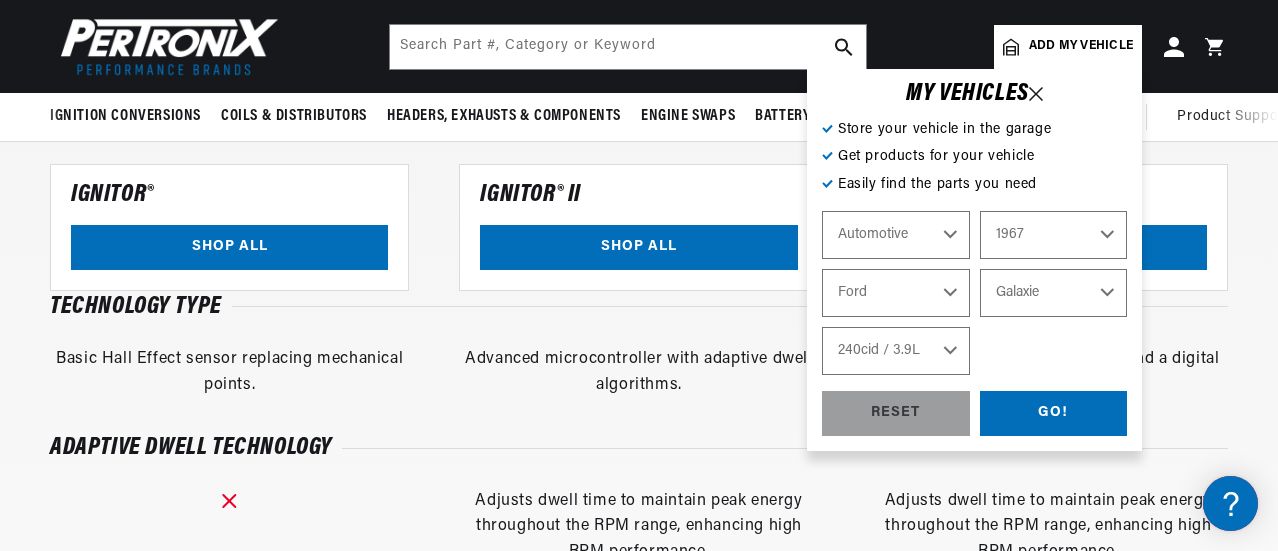 scroll, scrollTop: 0, scrollLeft: 746, axis: horizontal 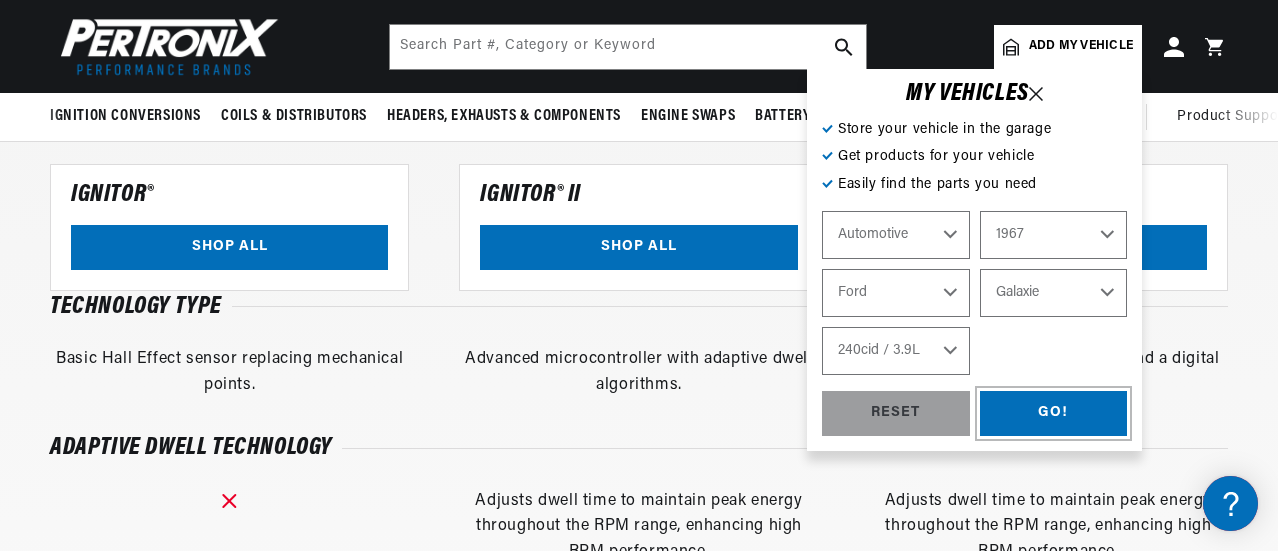 click on "GO!" at bounding box center [1054, 413] 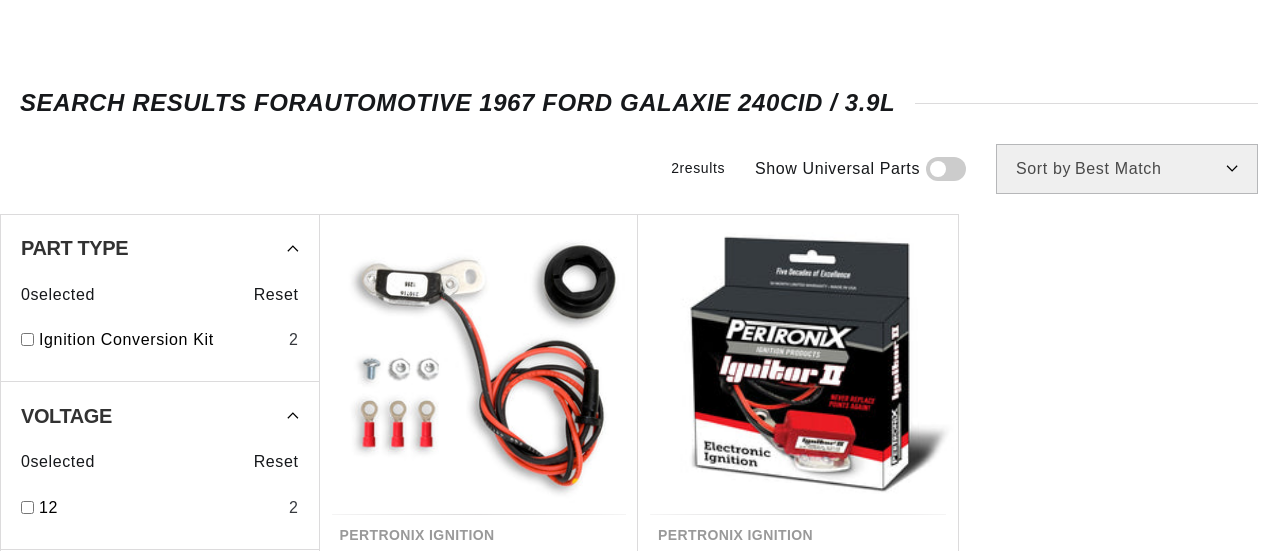 scroll, scrollTop: 300, scrollLeft: 0, axis: vertical 